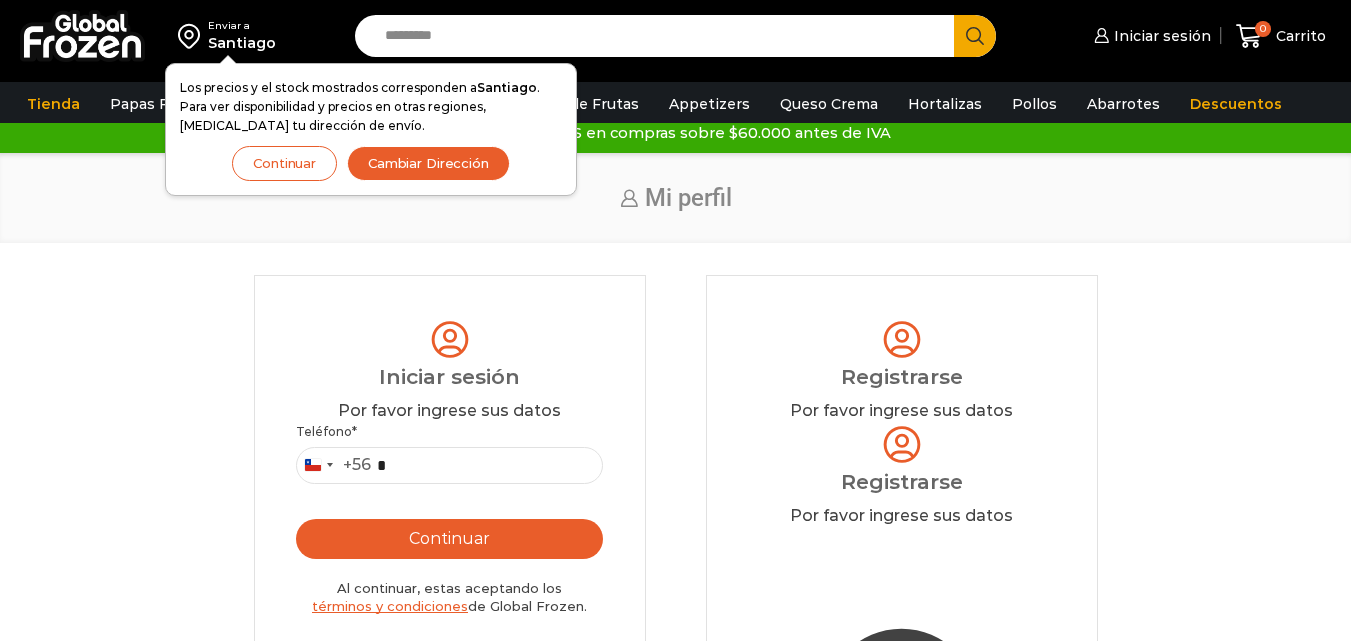 scroll, scrollTop: 0, scrollLeft: 0, axis: both 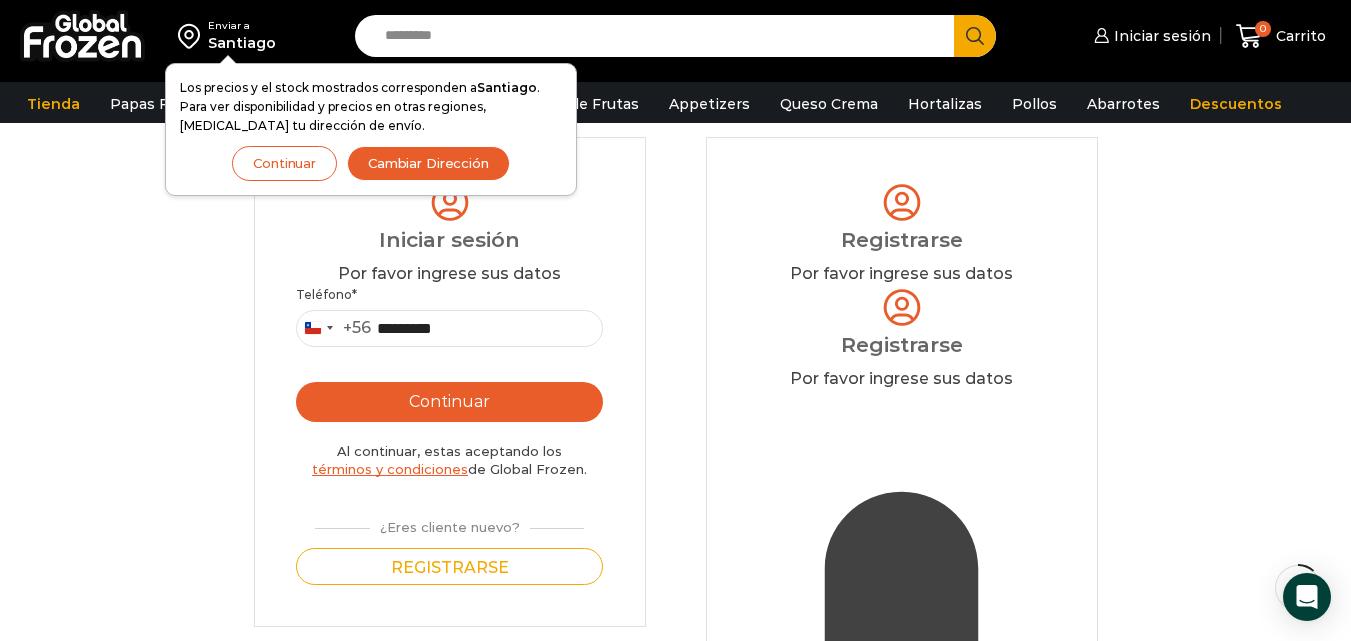 click on "Continuar" at bounding box center (450, 402) 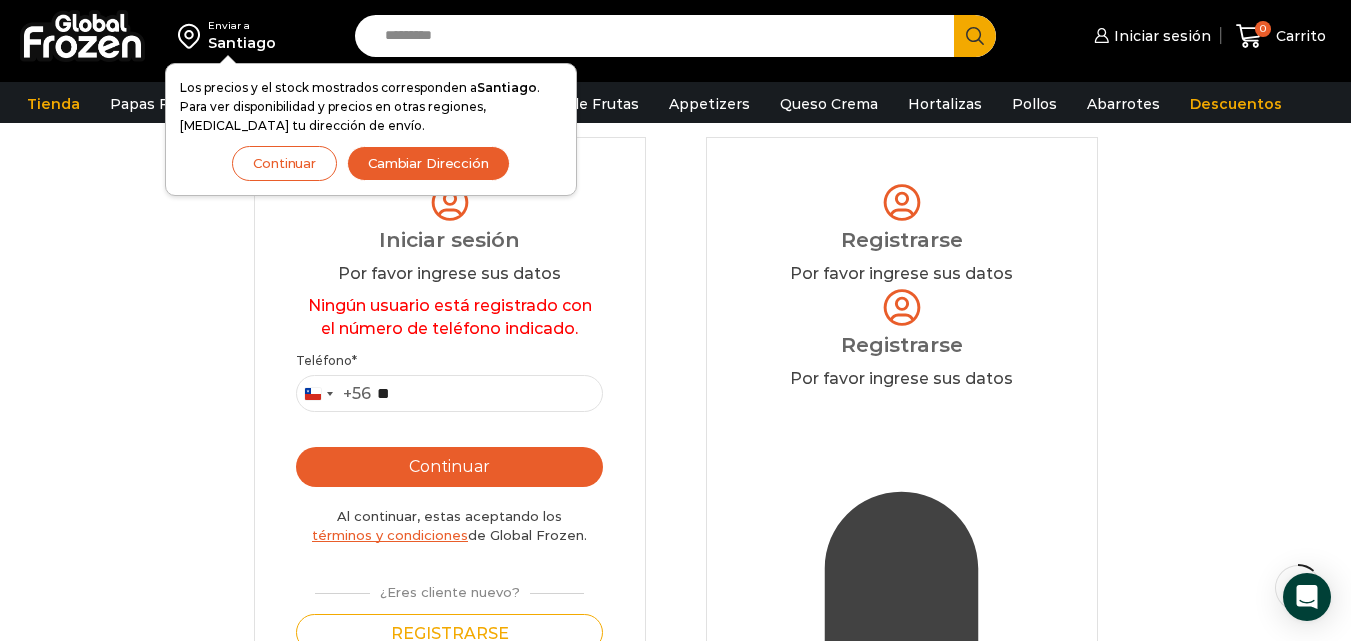type on "*" 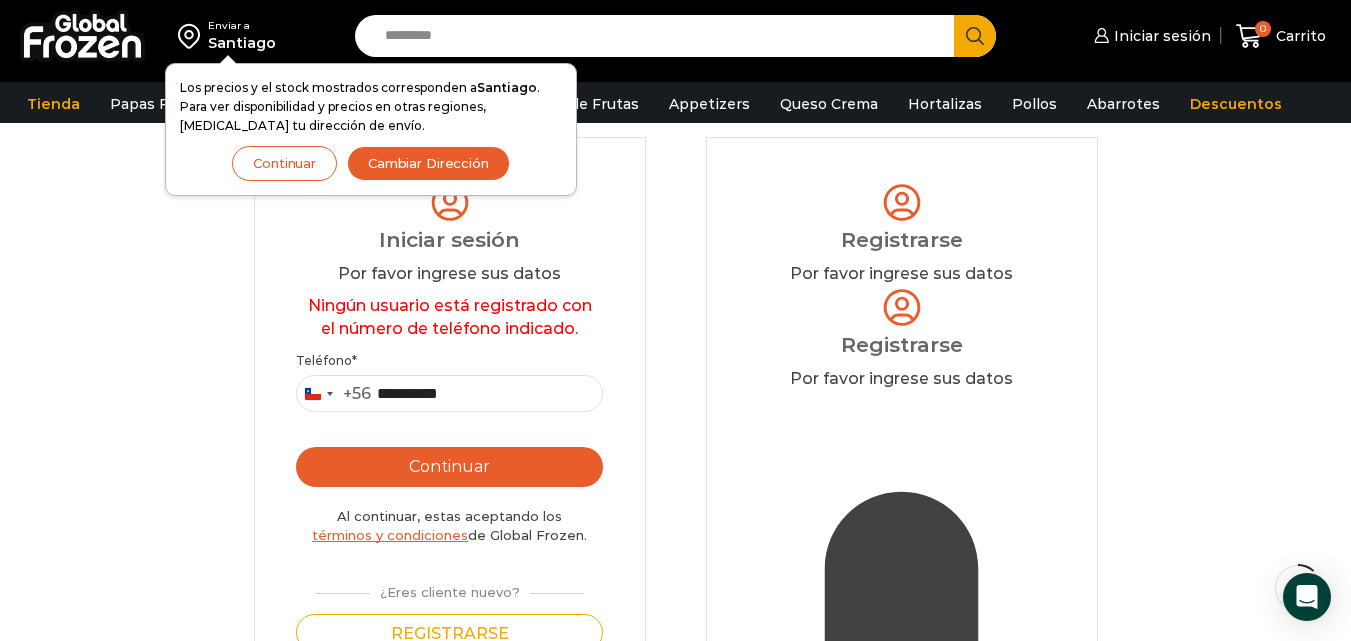 click on "Continuar" at bounding box center (450, 467) 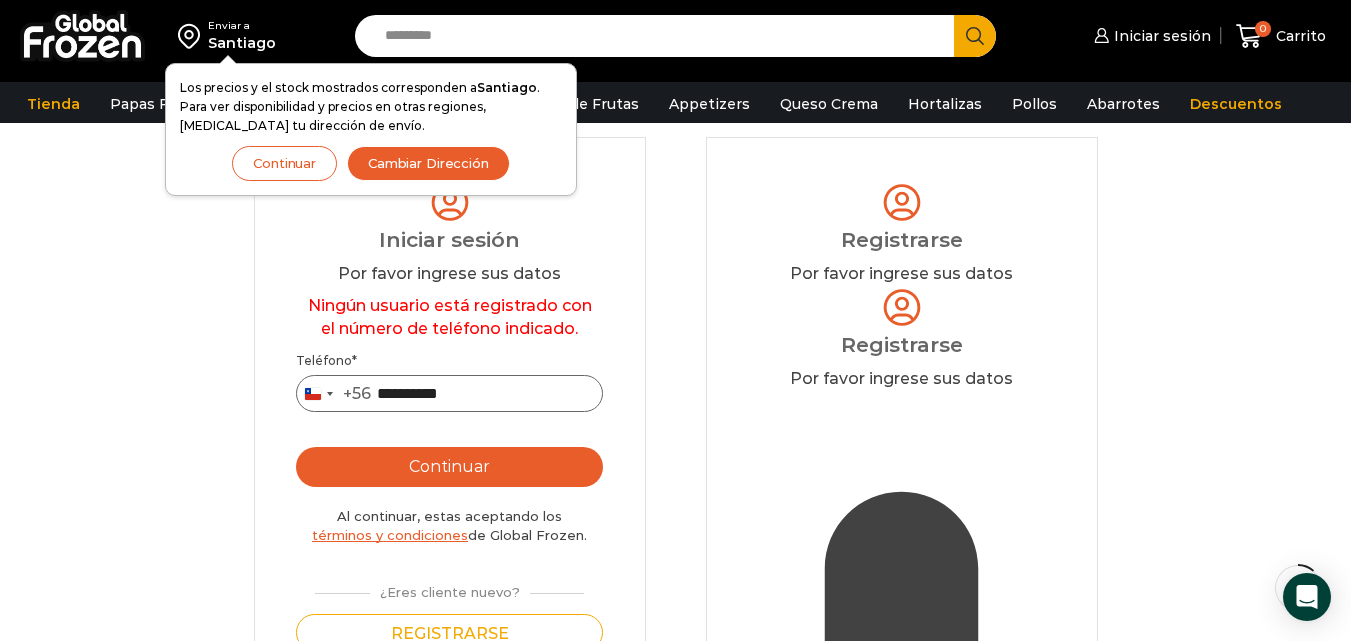 click on "**********" at bounding box center [450, 393] 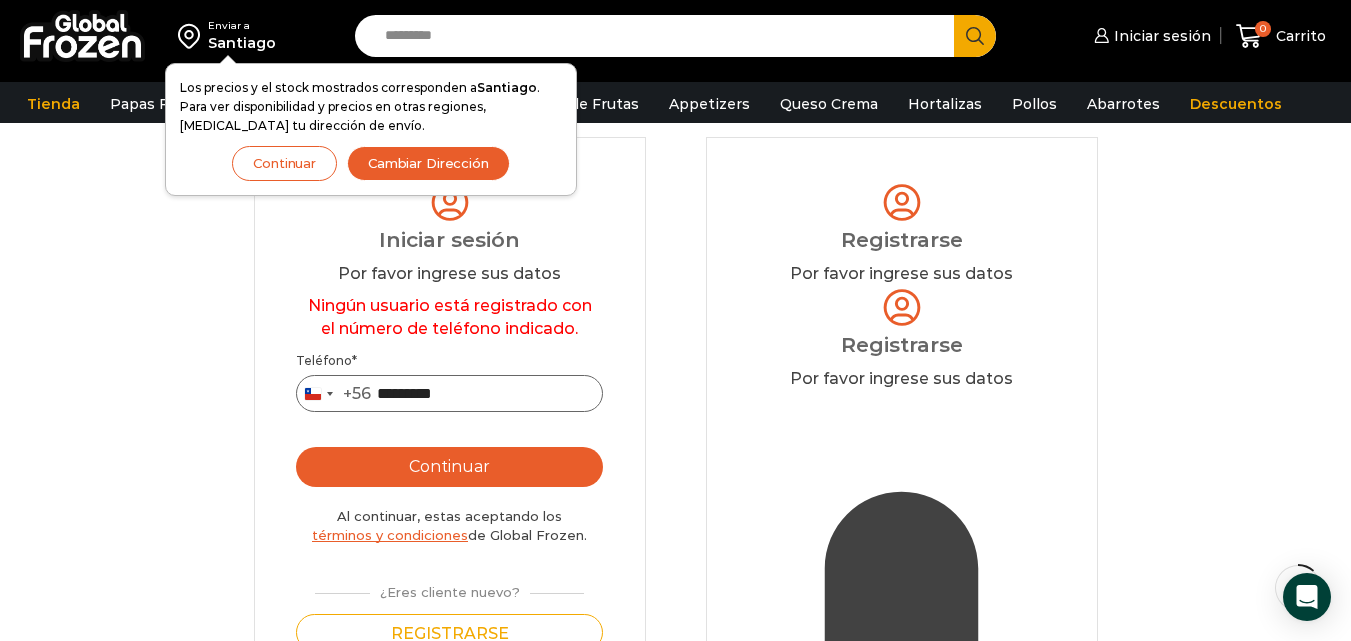 type on "*********" 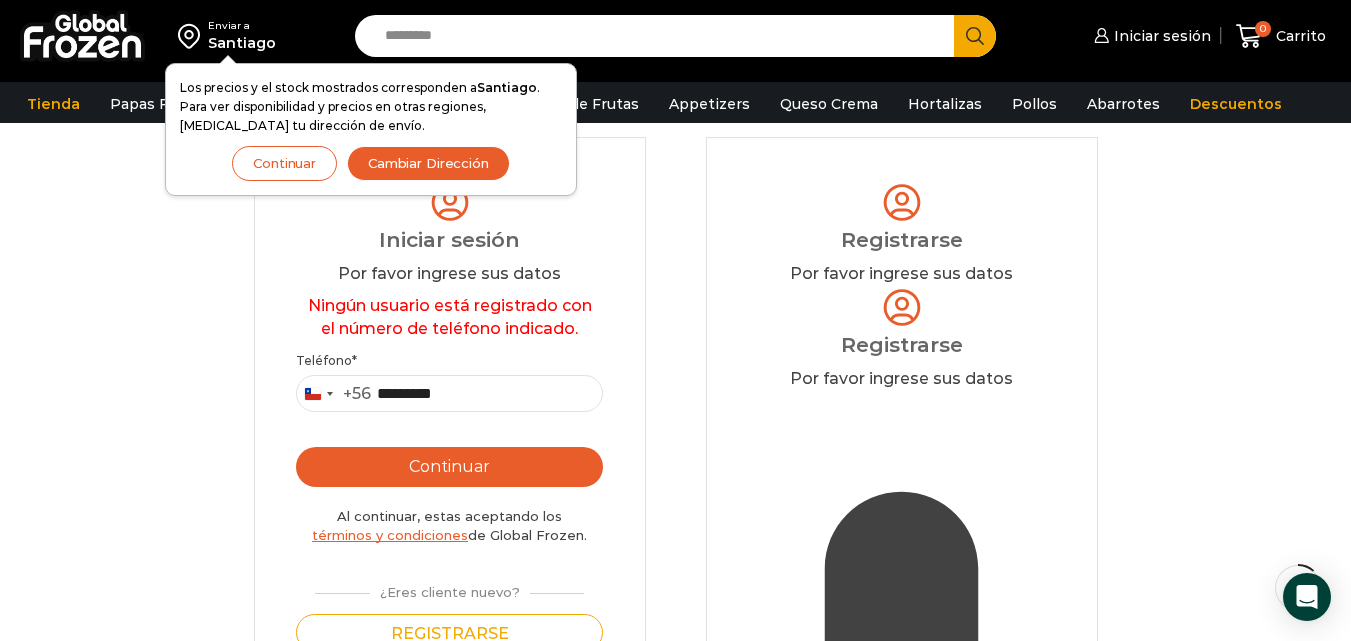 click on "Continuar" at bounding box center [450, 467] 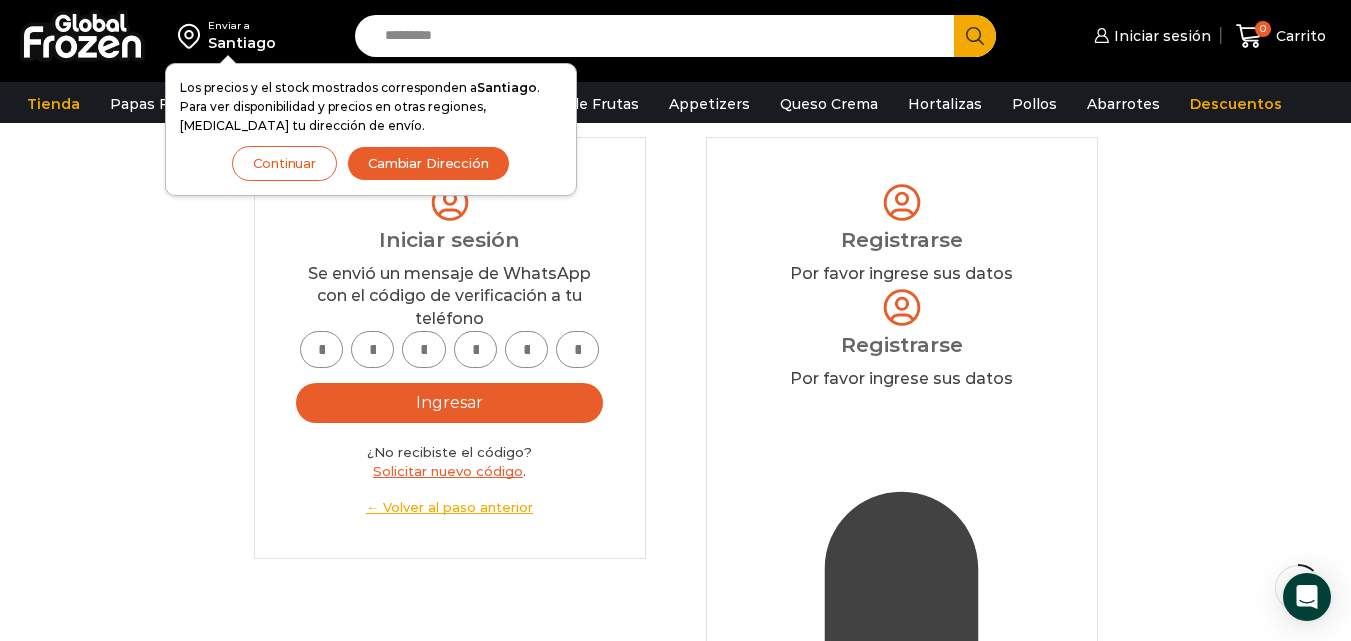 click at bounding box center (321, 349) 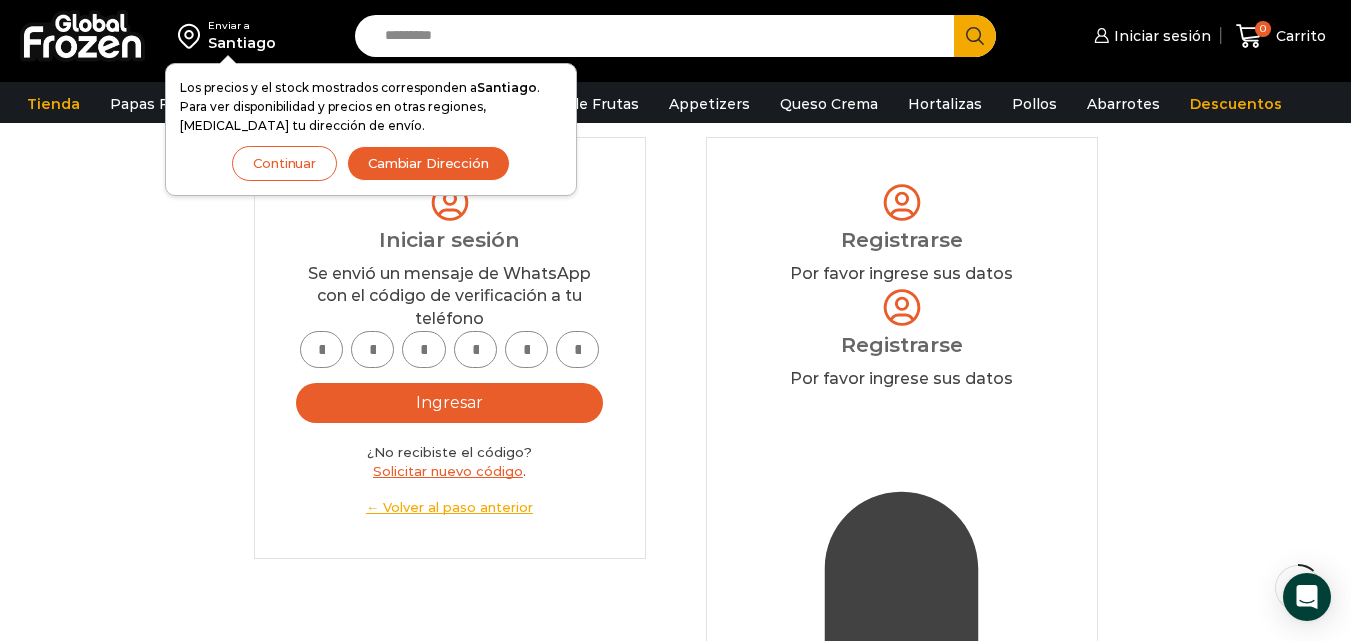 type on "*" 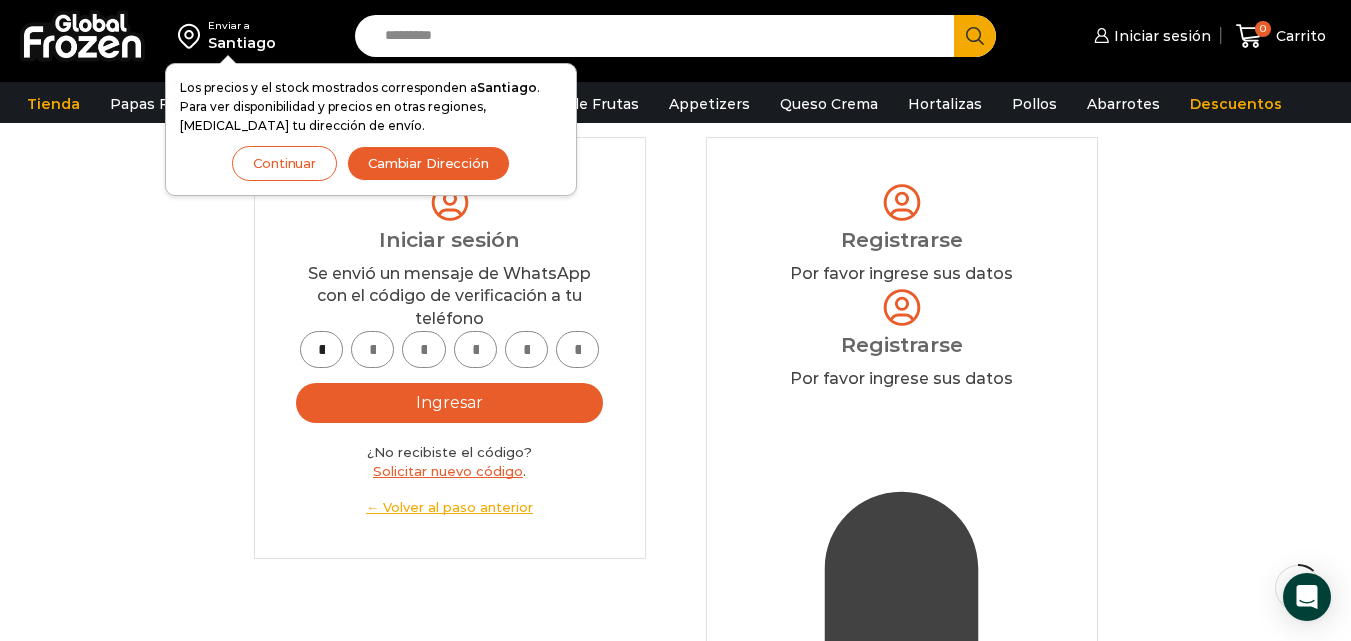 type on "*" 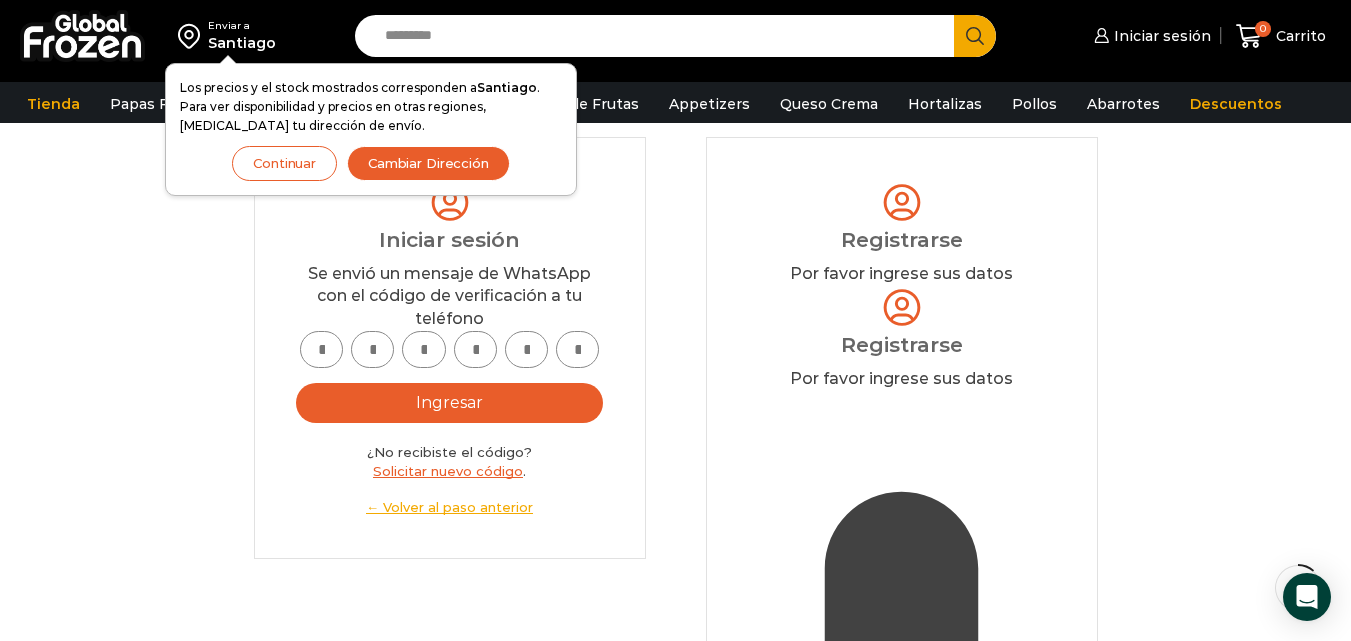 scroll, scrollTop: 0, scrollLeft: 0, axis: both 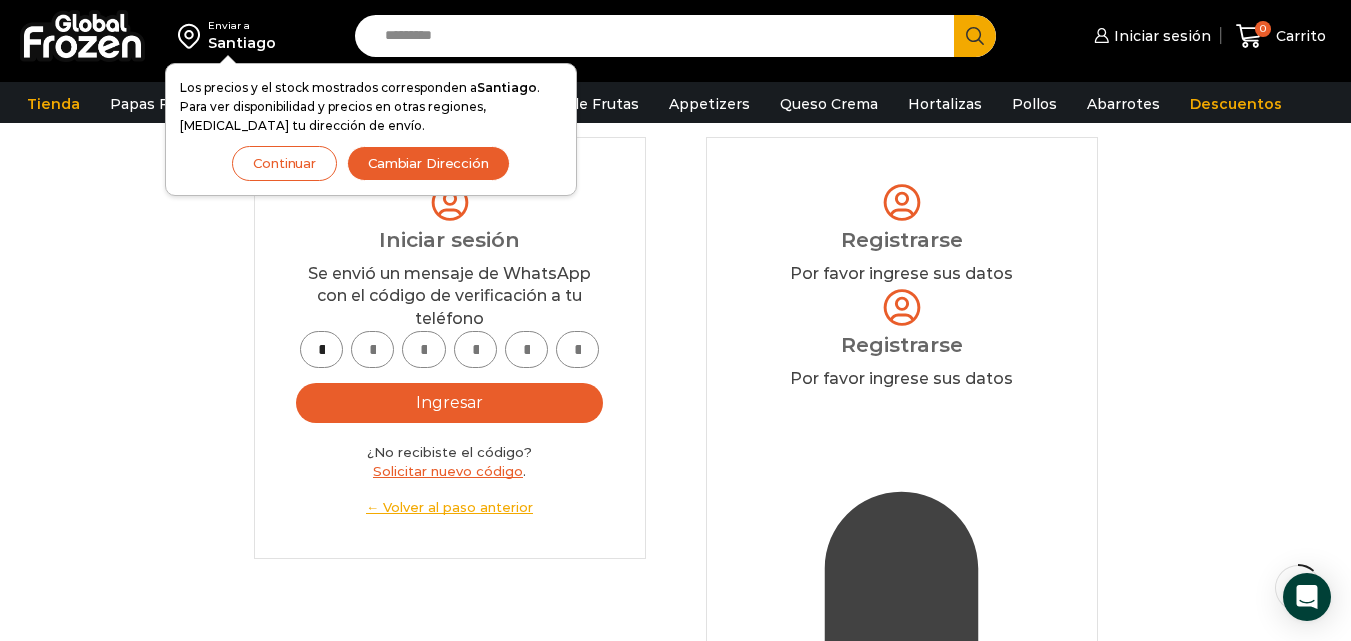 type on "*" 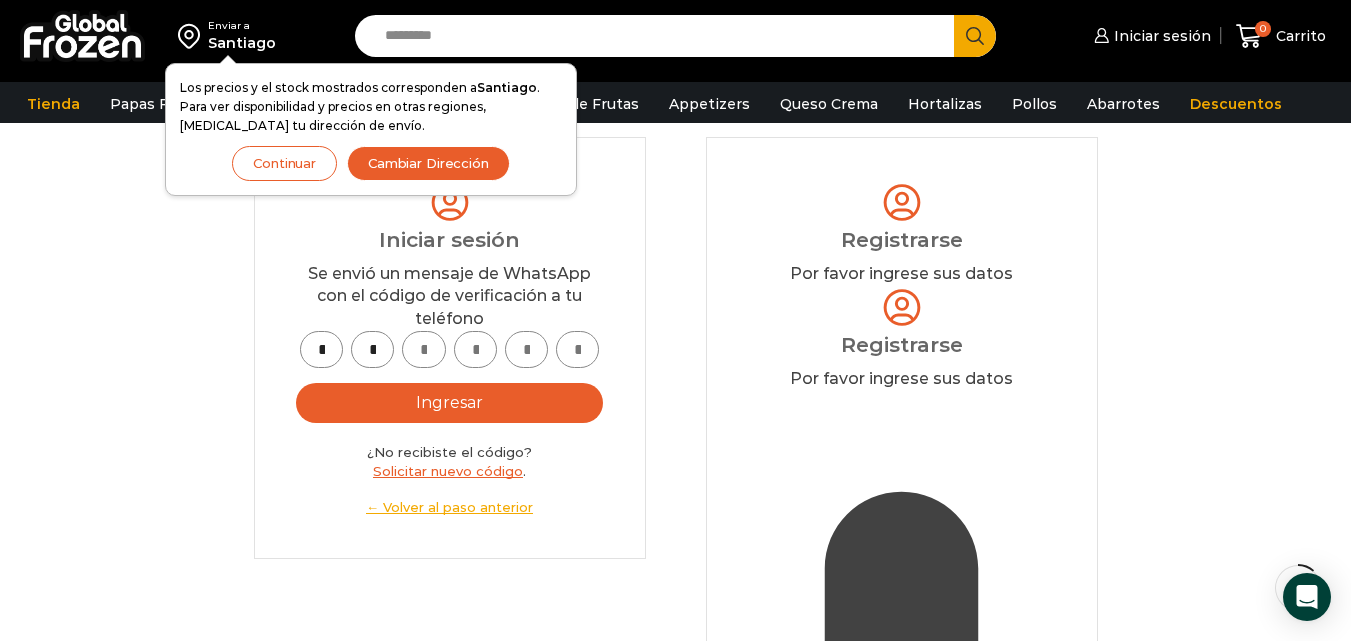 type on "*" 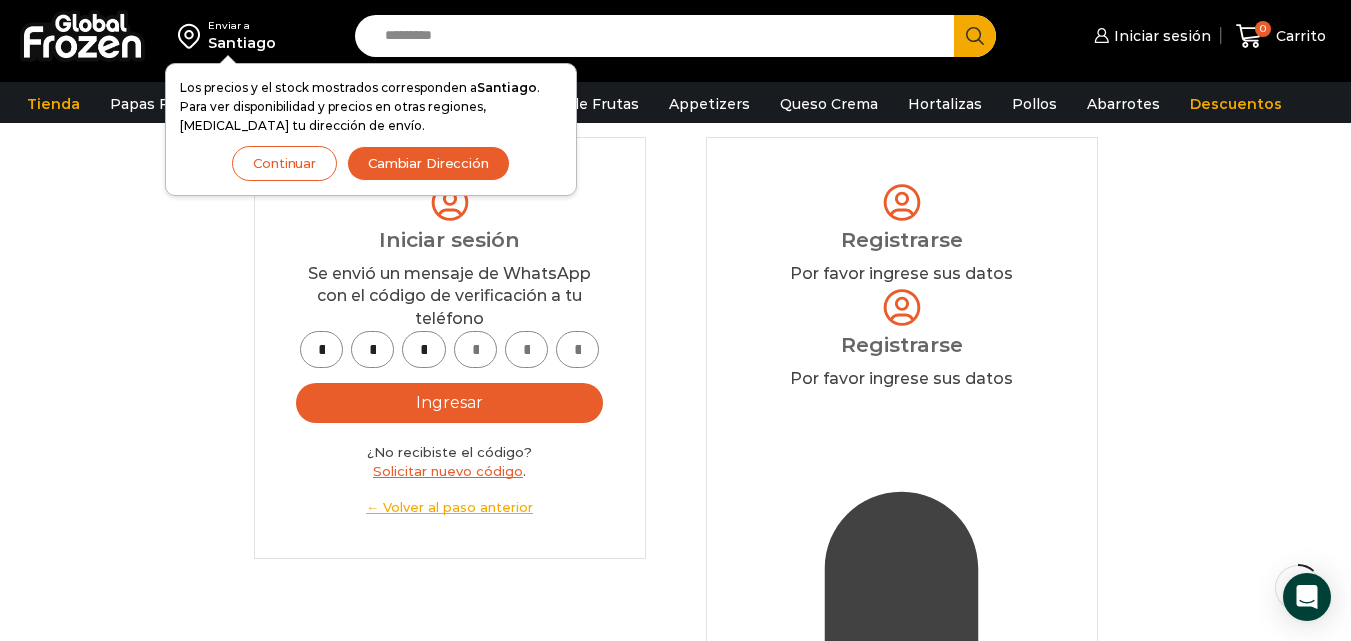 type on "*" 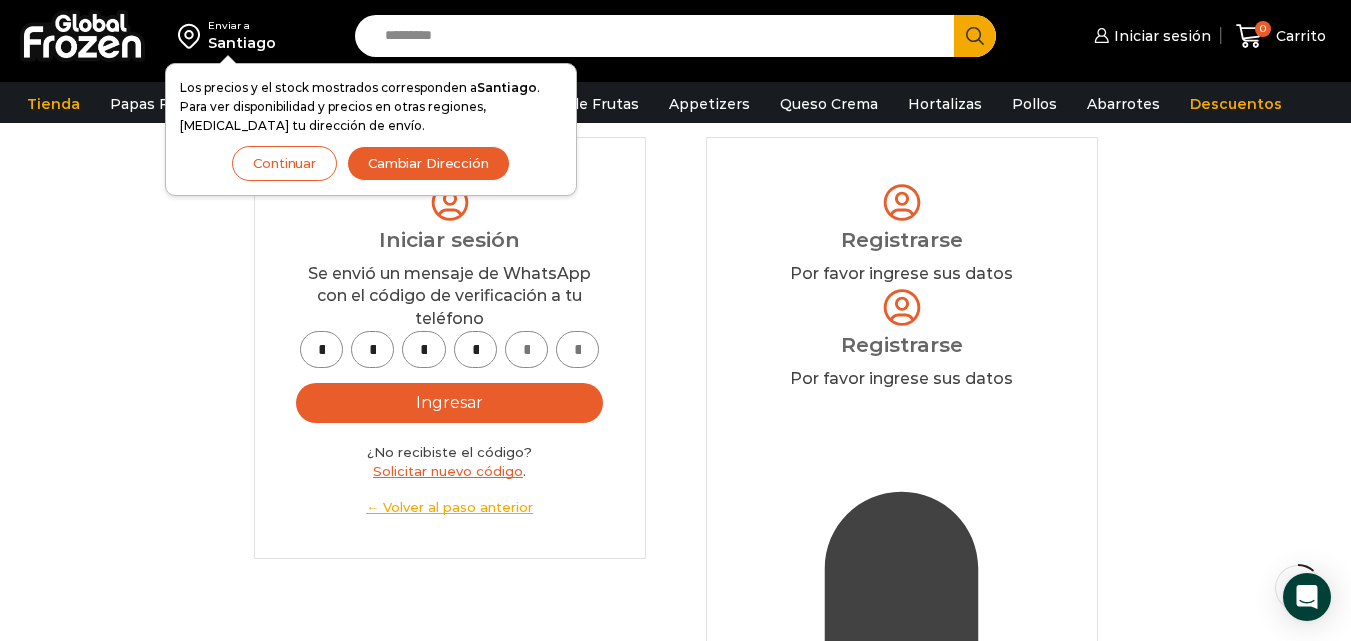 type on "*" 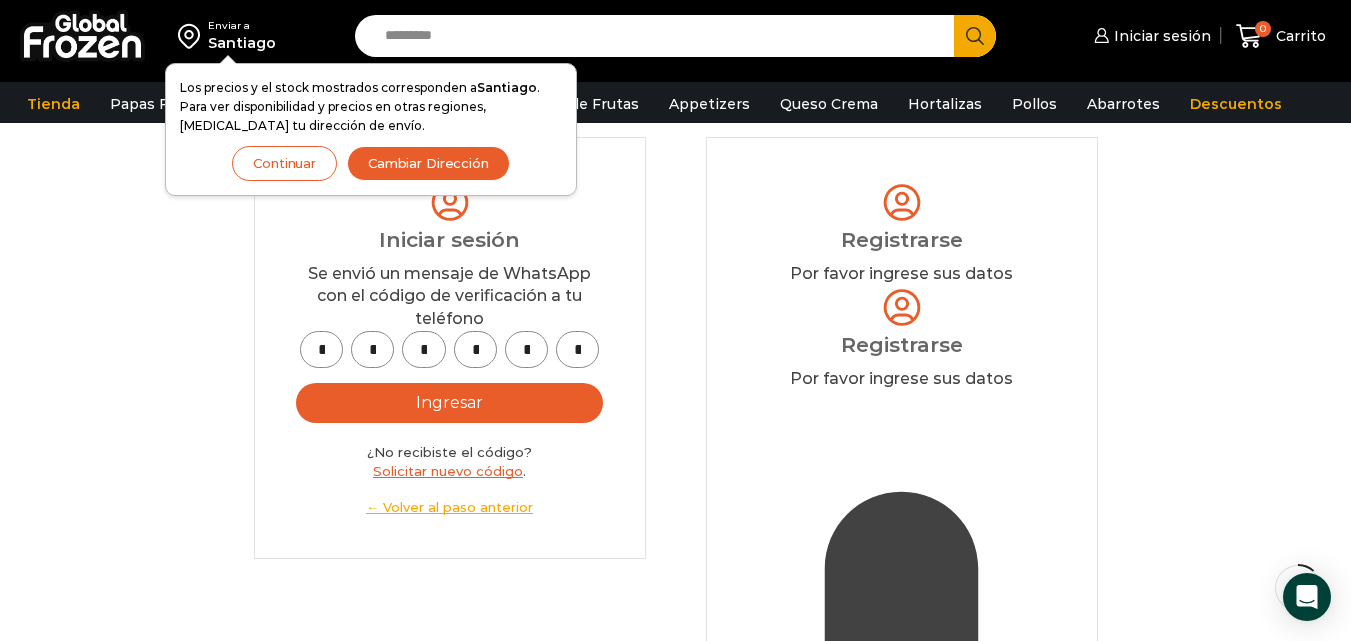 scroll, scrollTop: 0, scrollLeft: 3, axis: horizontal 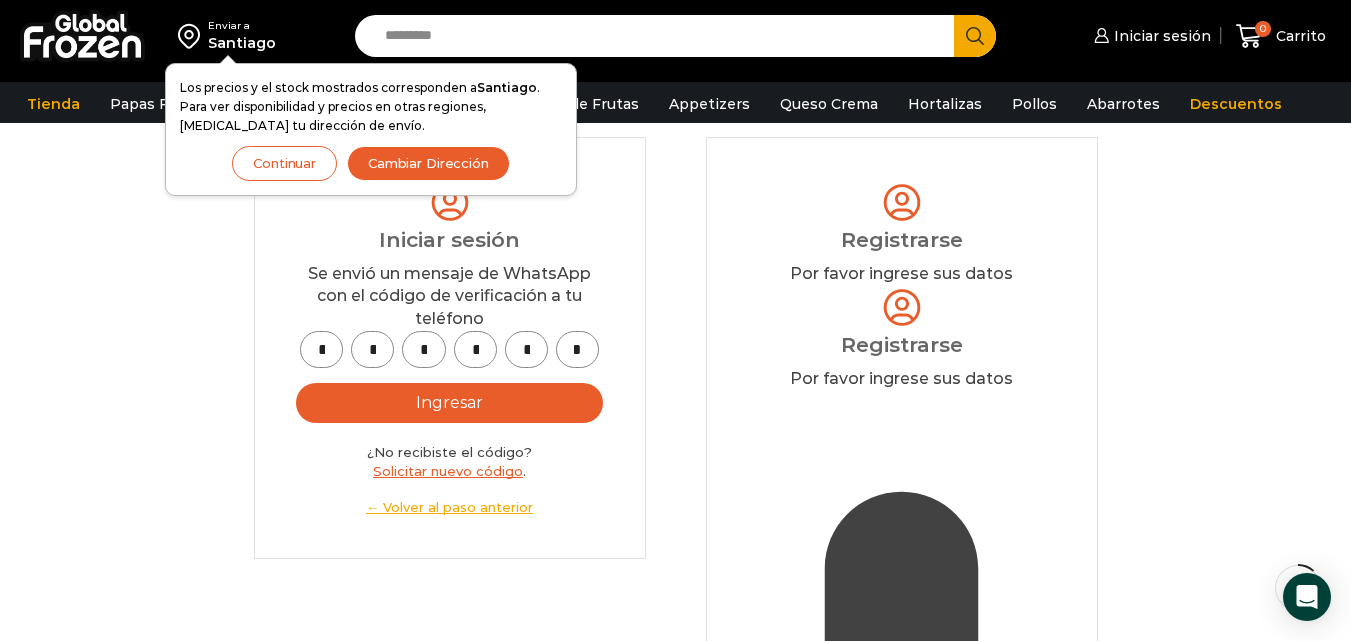 type on "*" 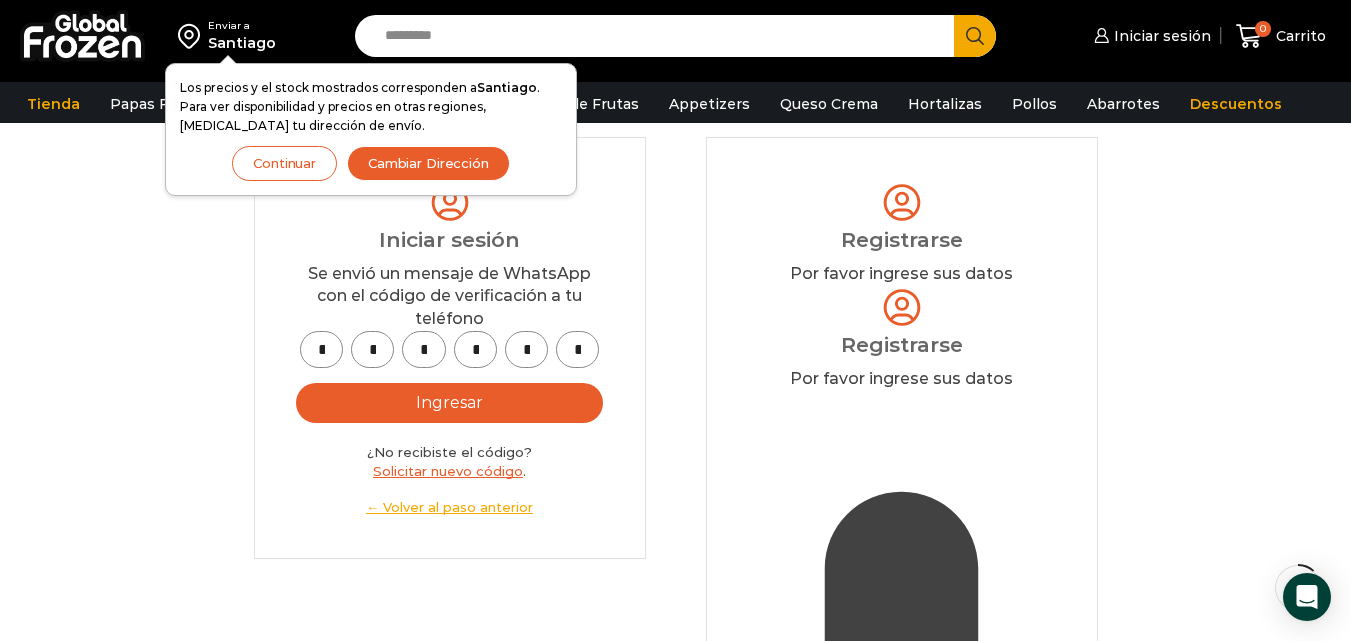 click on "Ingresar" at bounding box center [450, 403] 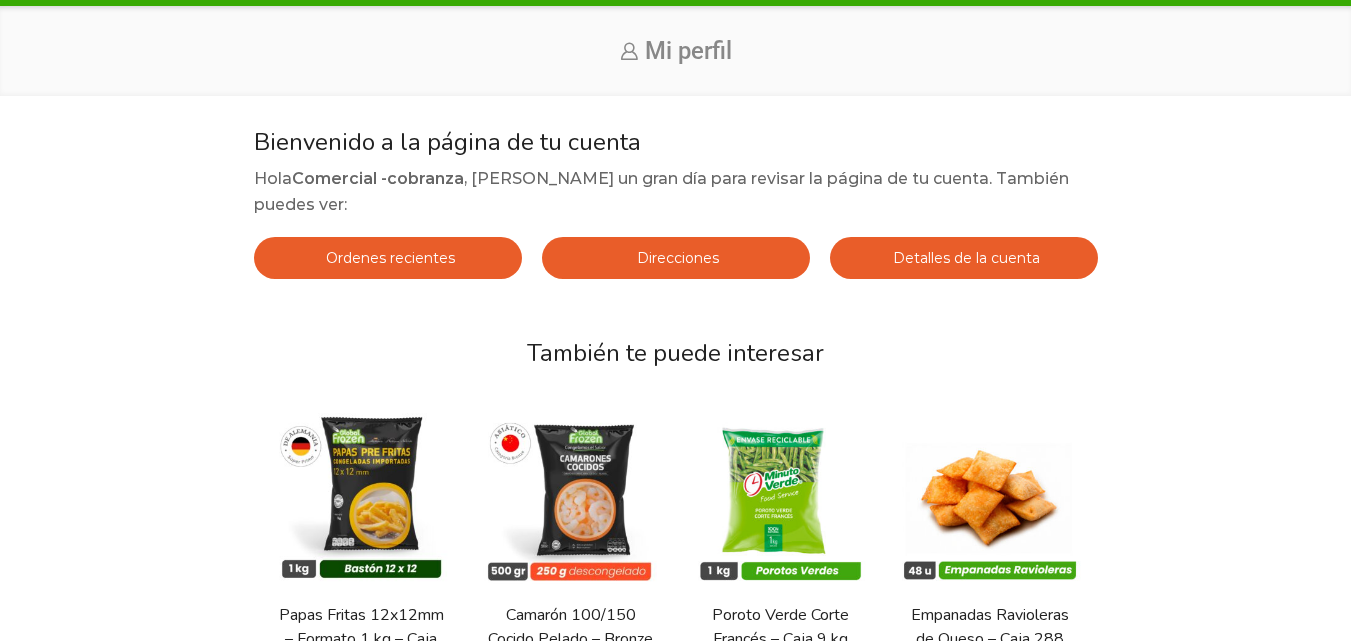 scroll, scrollTop: 147, scrollLeft: 0, axis: vertical 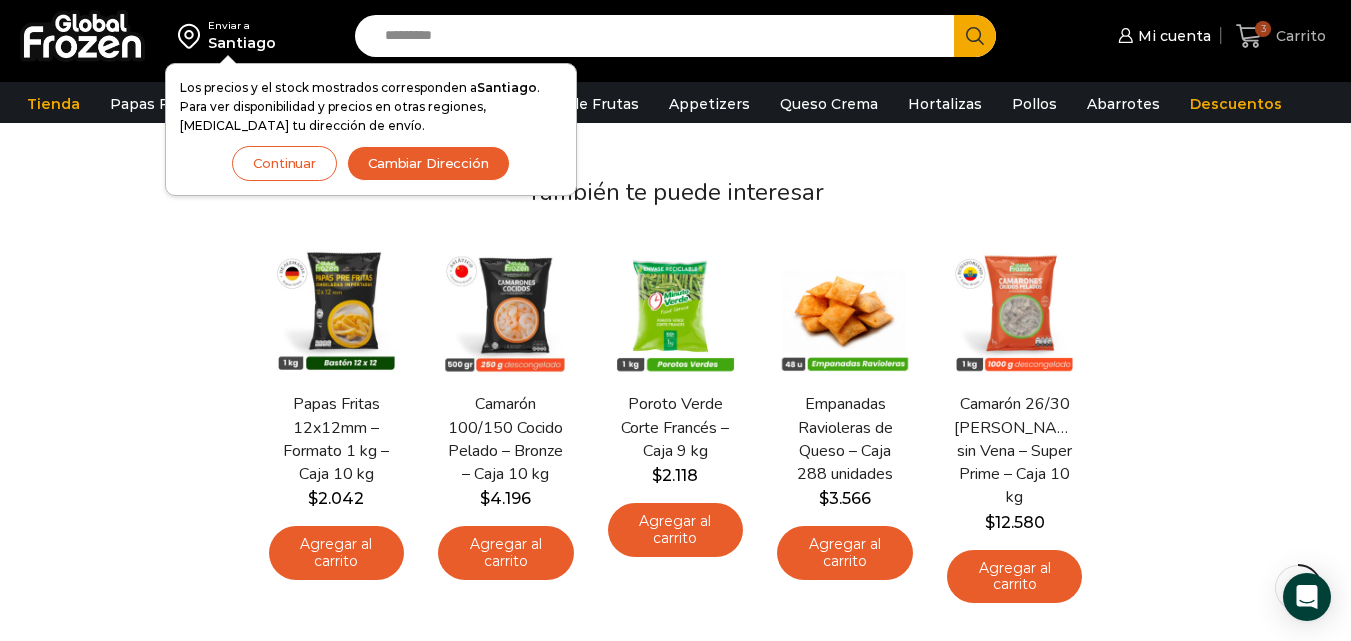 click on "Carrito" at bounding box center (1298, 36) 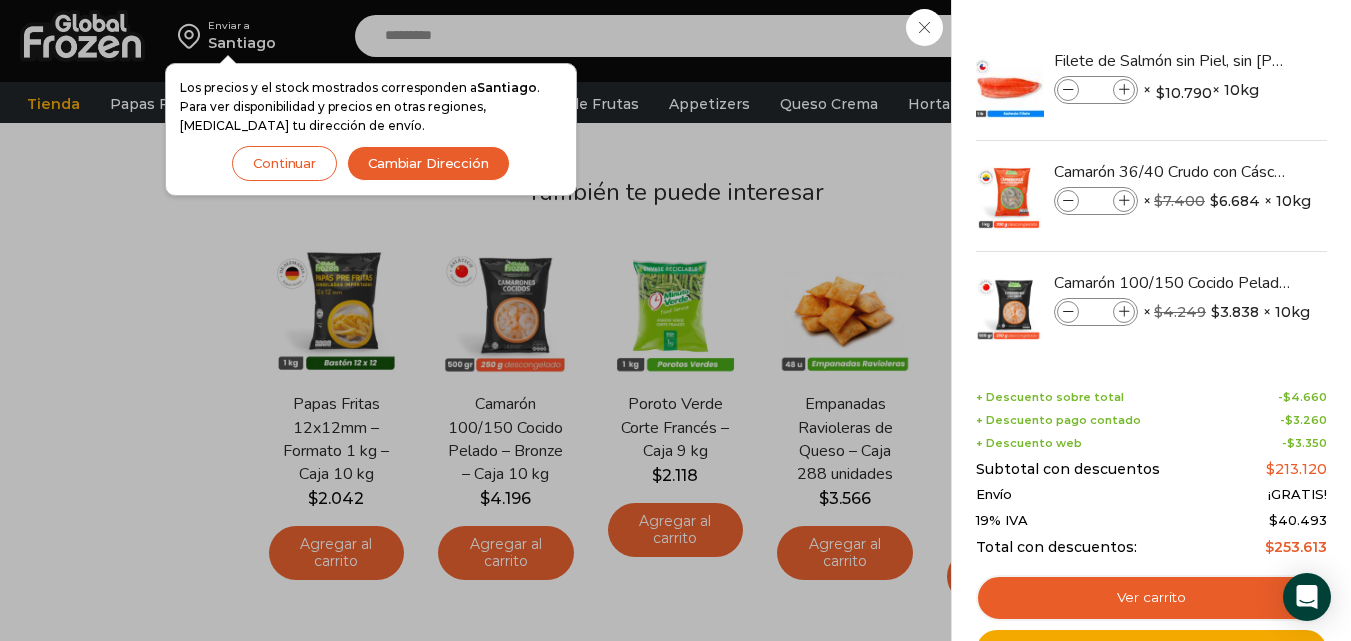 click on "3
Carrito
3
3
Shopping Cart
*
$" at bounding box center [1281, 36] 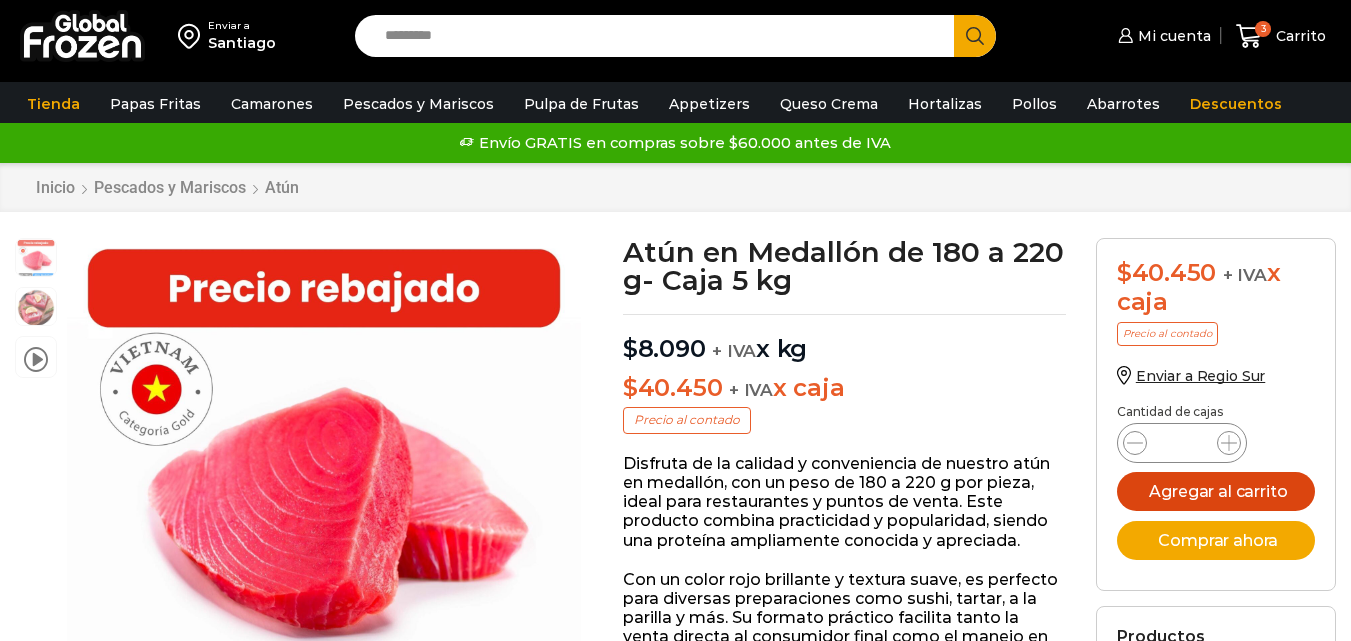 scroll, scrollTop: 1, scrollLeft: 0, axis: vertical 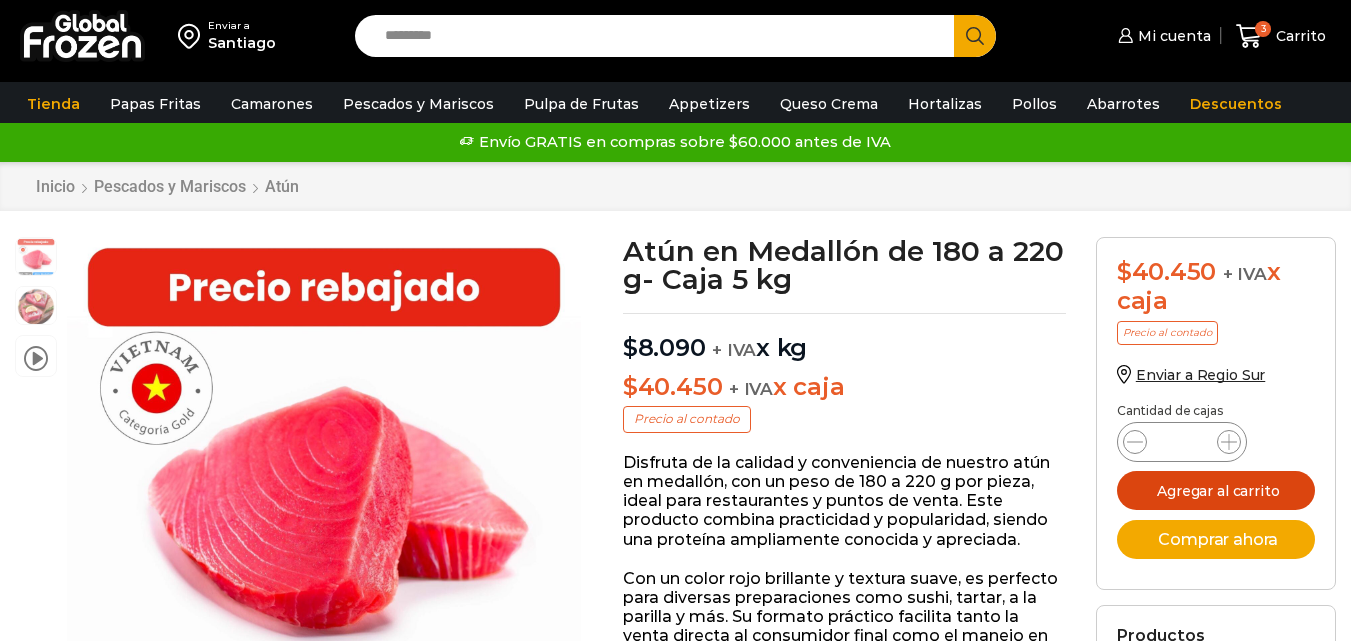 click on "Agregar al carrito" at bounding box center [1216, 490] 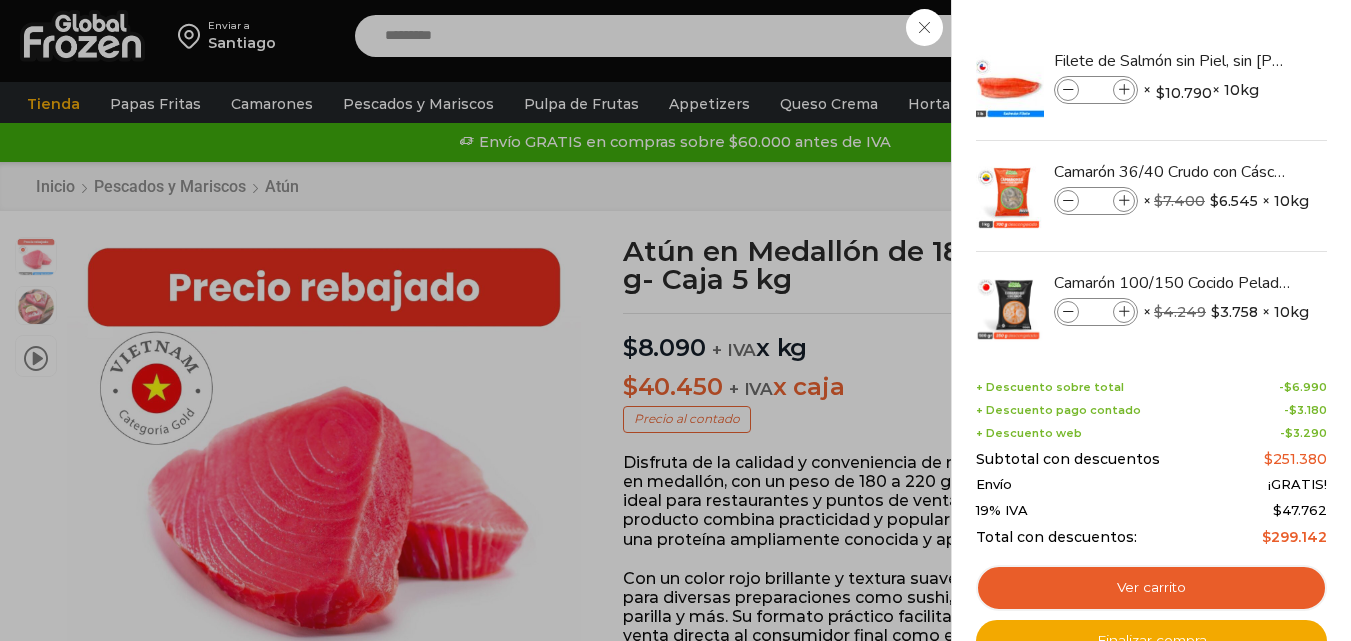 scroll, scrollTop: 0, scrollLeft: 0, axis: both 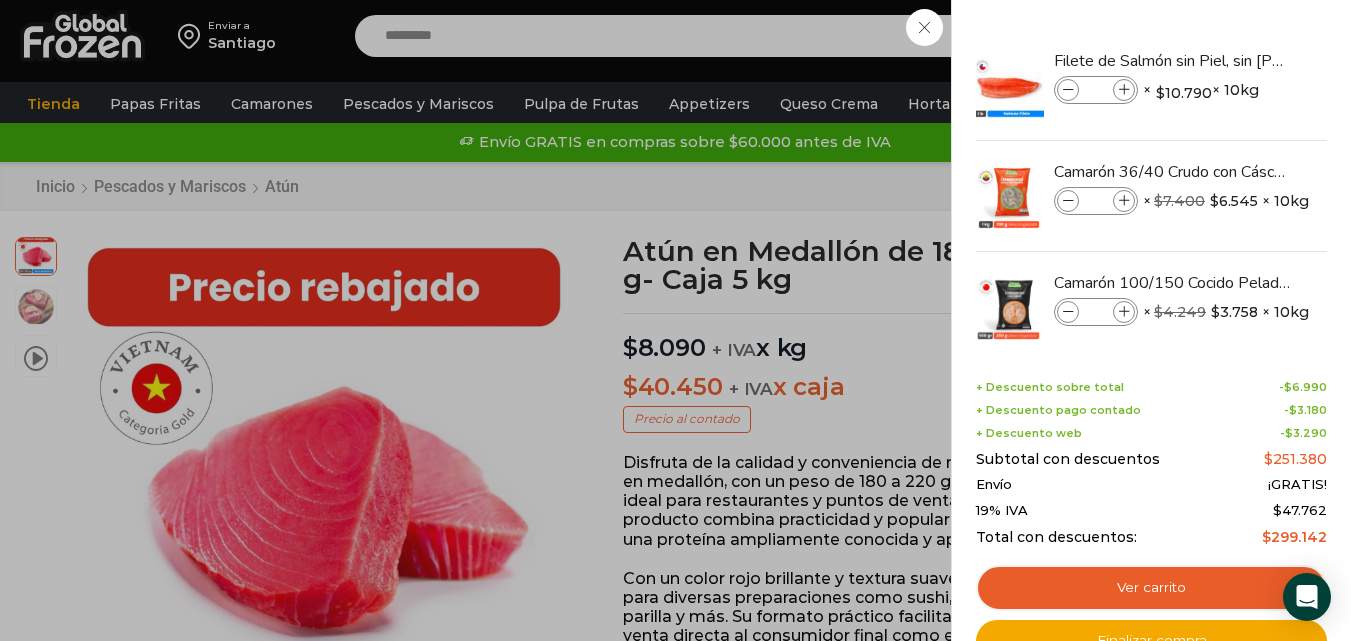 click on "4
Carrito
4
4
Shopping Cart
*" at bounding box center (1281, 36) 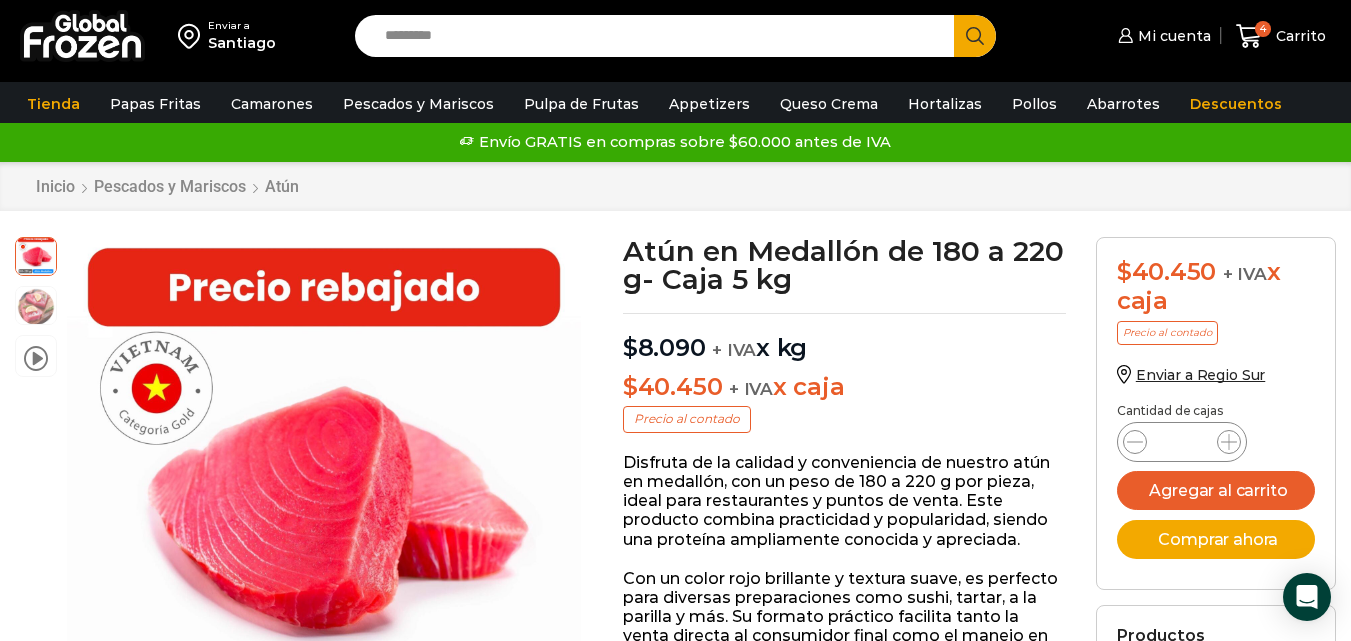 click on "Search input" at bounding box center (659, 36) 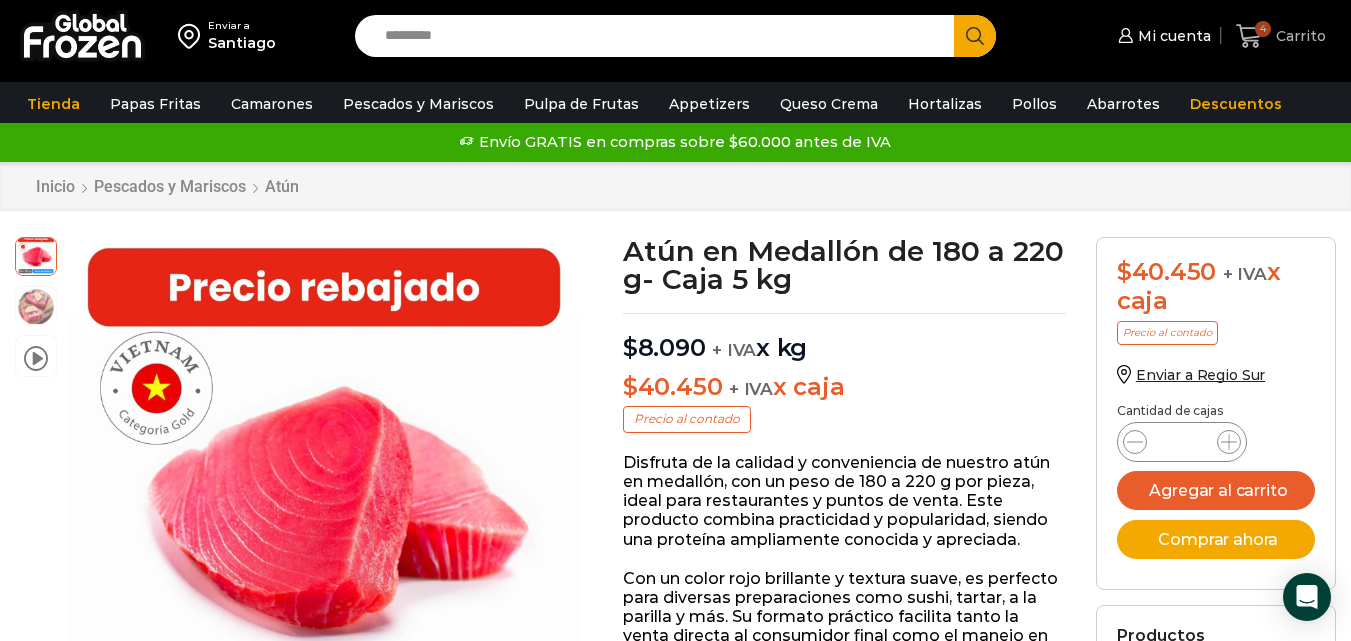 click on "Carrito" at bounding box center [1298, 36] 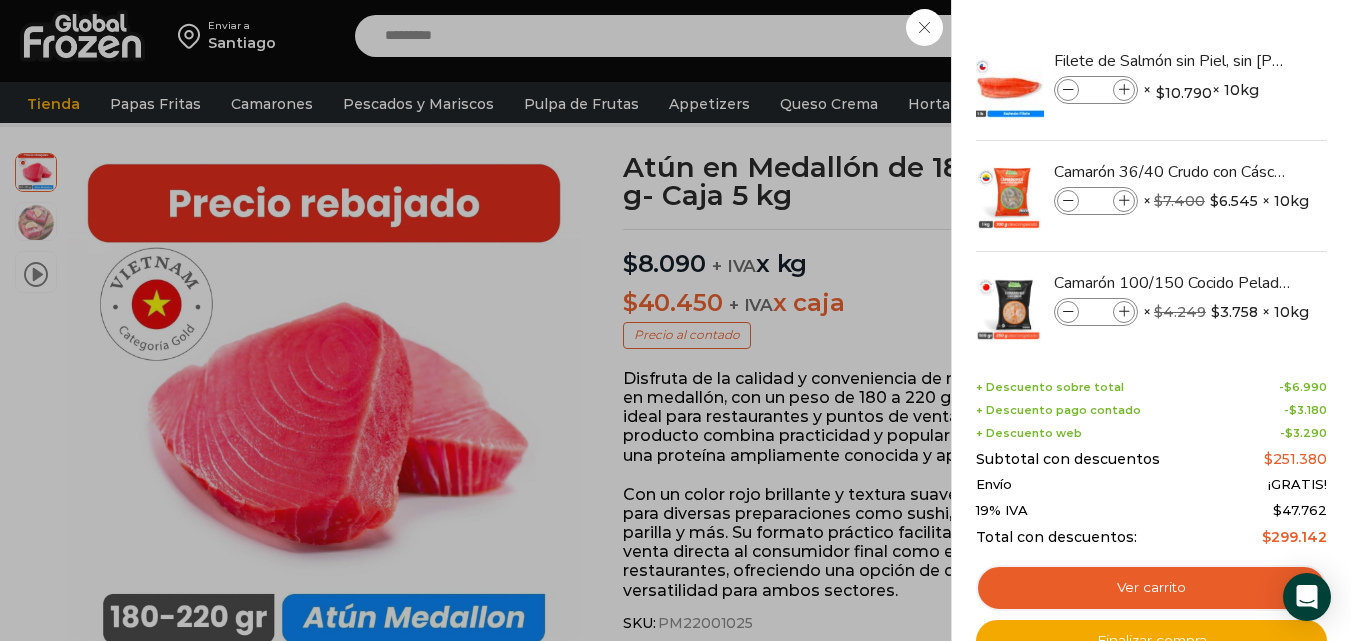 scroll, scrollTop: 101, scrollLeft: 0, axis: vertical 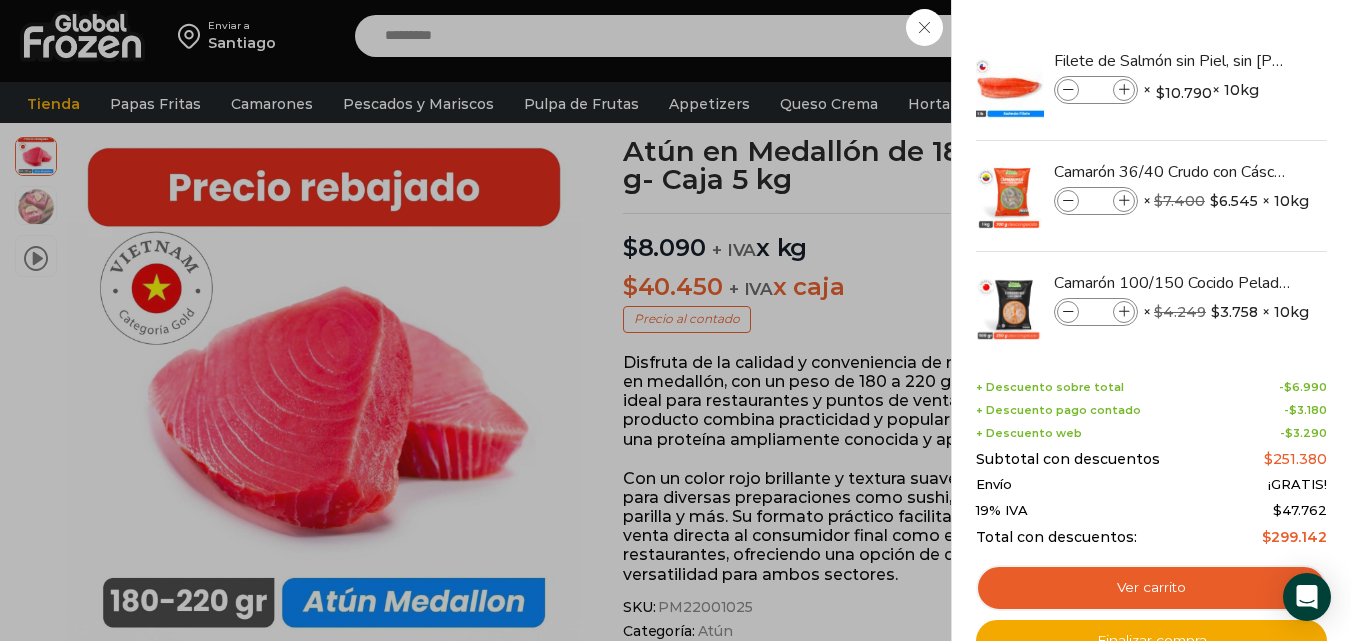 click on "4
Carrito
4
4
Shopping Cart
*" at bounding box center (1281, 36) 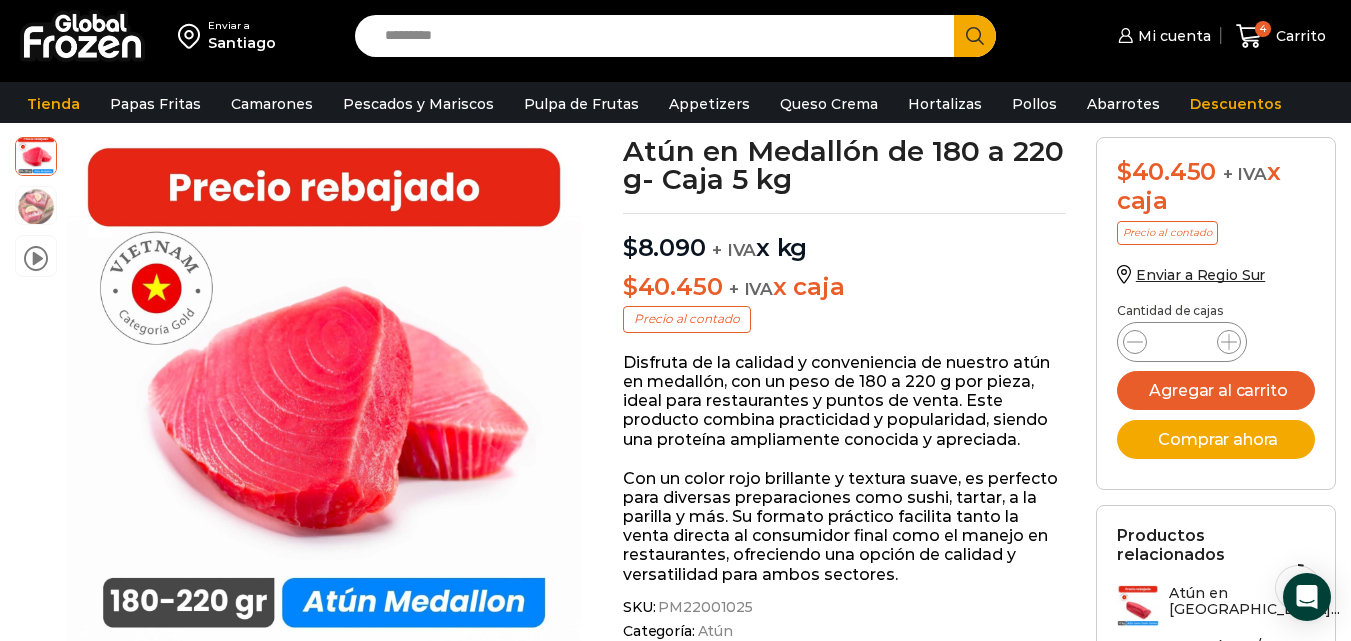 click on "Search input" at bounding box center (659, 36) 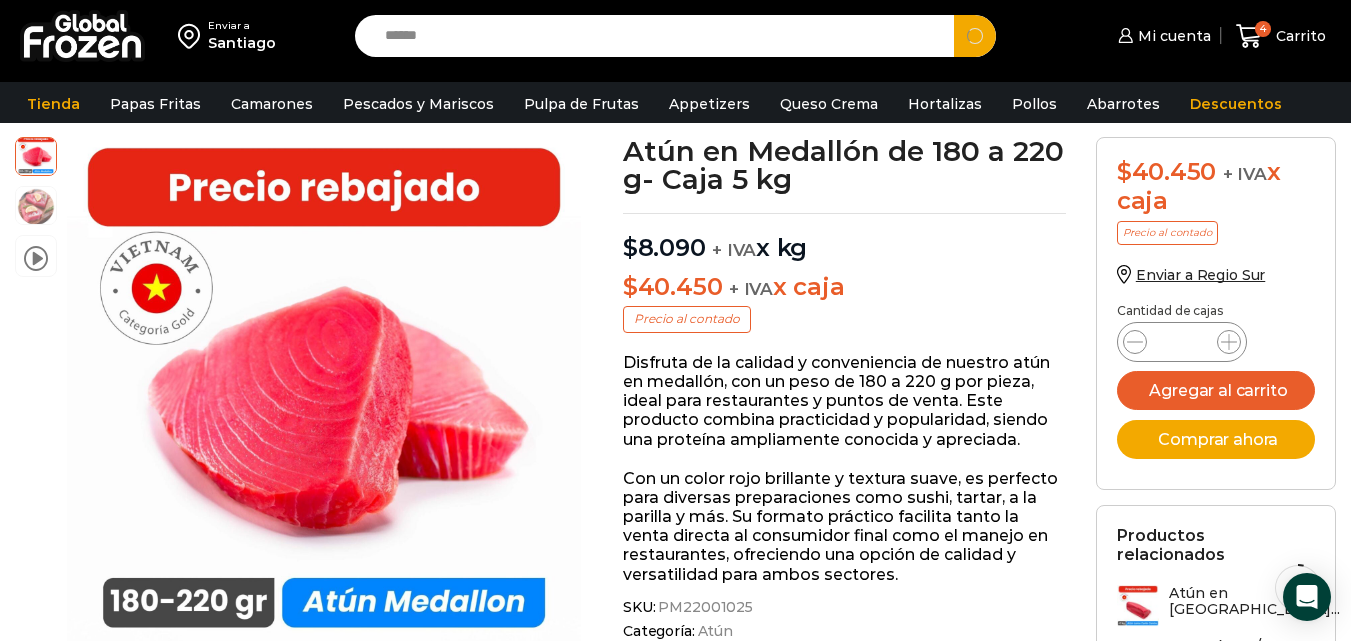 type on "******" 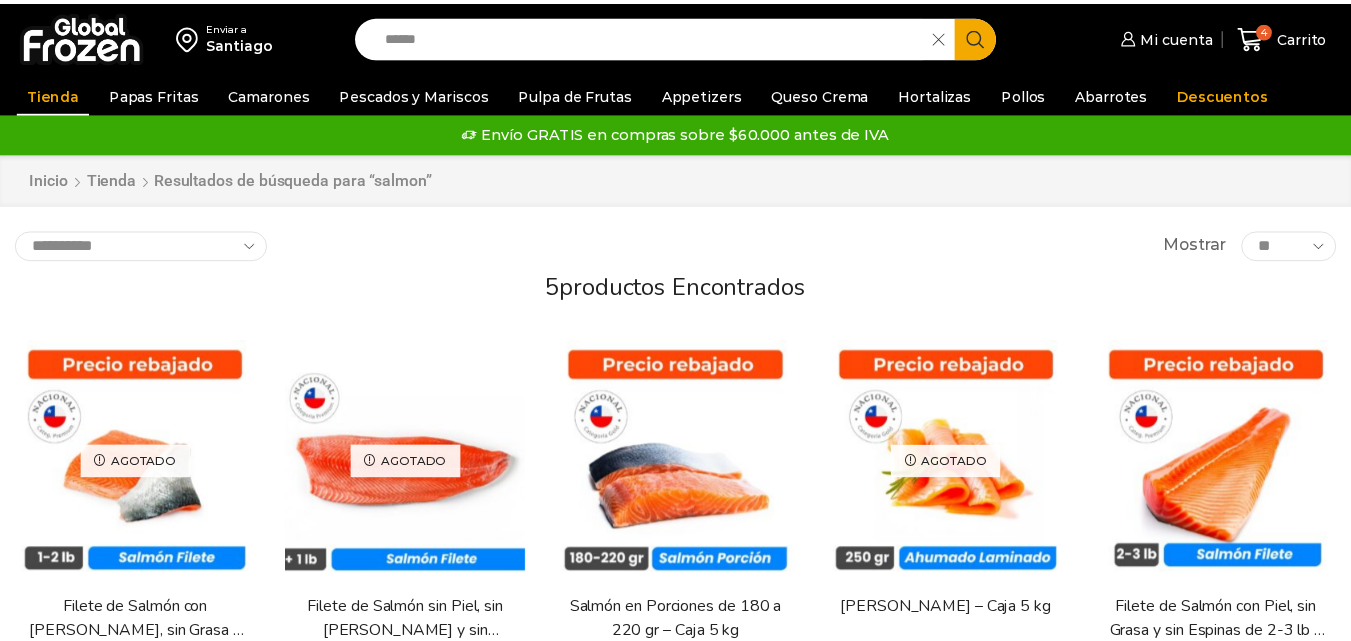 scroll, scrollTop: 0, scrollLeft: 0, axis: both 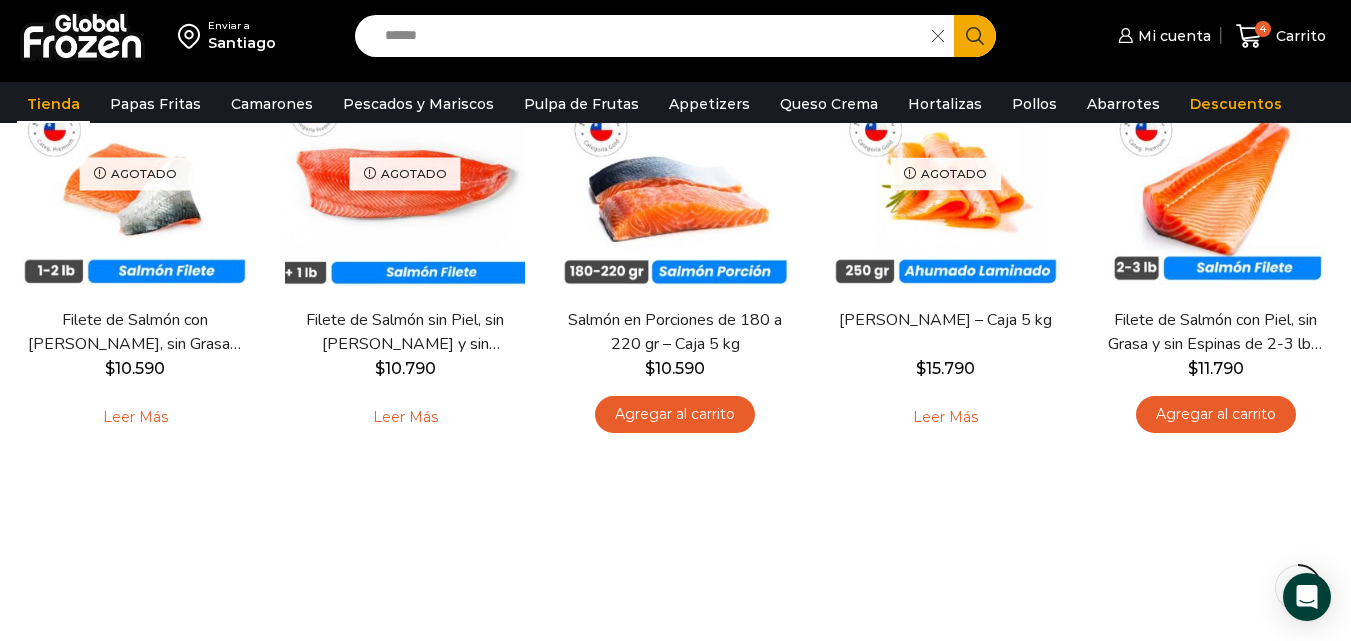 click on "WordPress WooCommerce Themes
Enviar a
Santiago
Search input
******
Search
Mi cuenta" at bounding box center [675, 392] 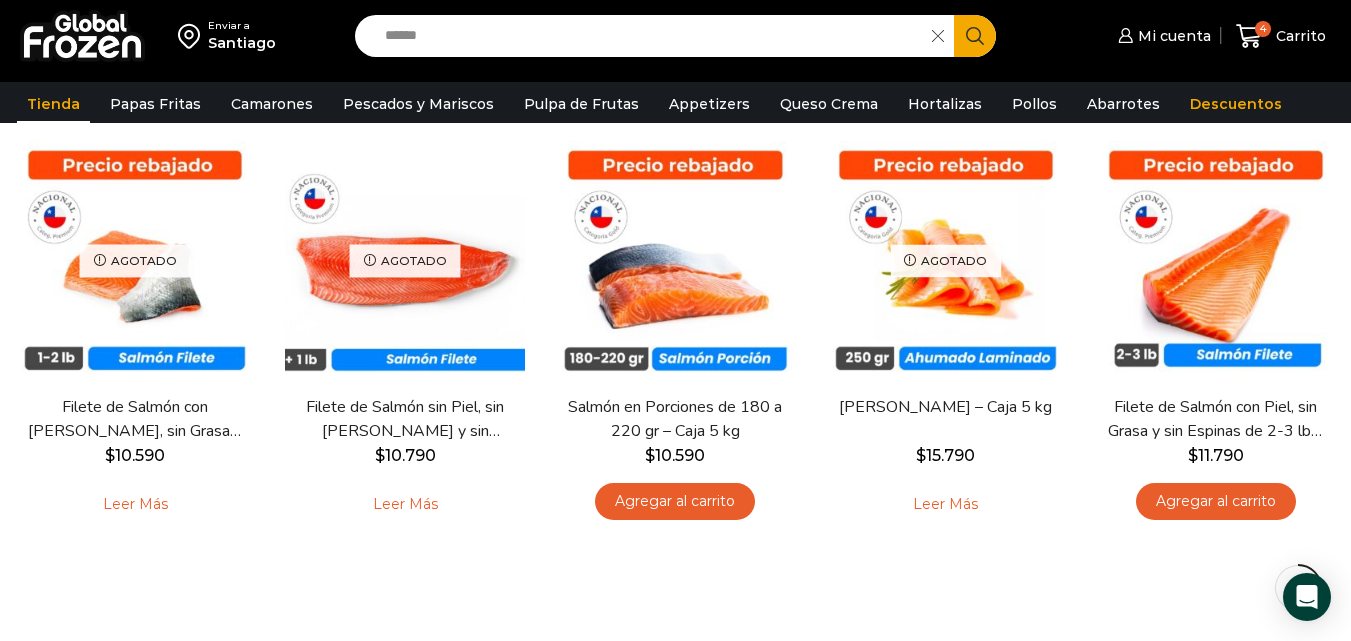 scroll, scrollTop: 204, scrollLeft: 0, axis: vertical 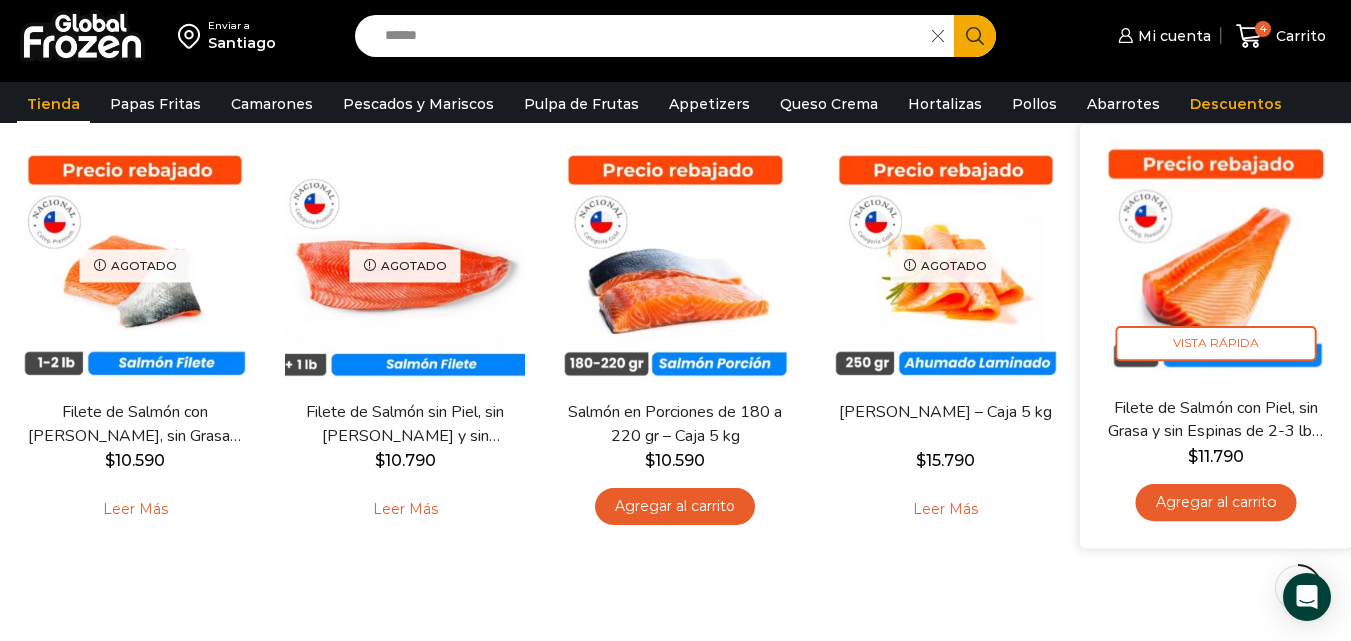 click on "Agregar al carrito" at bounding box center (1215, 502) 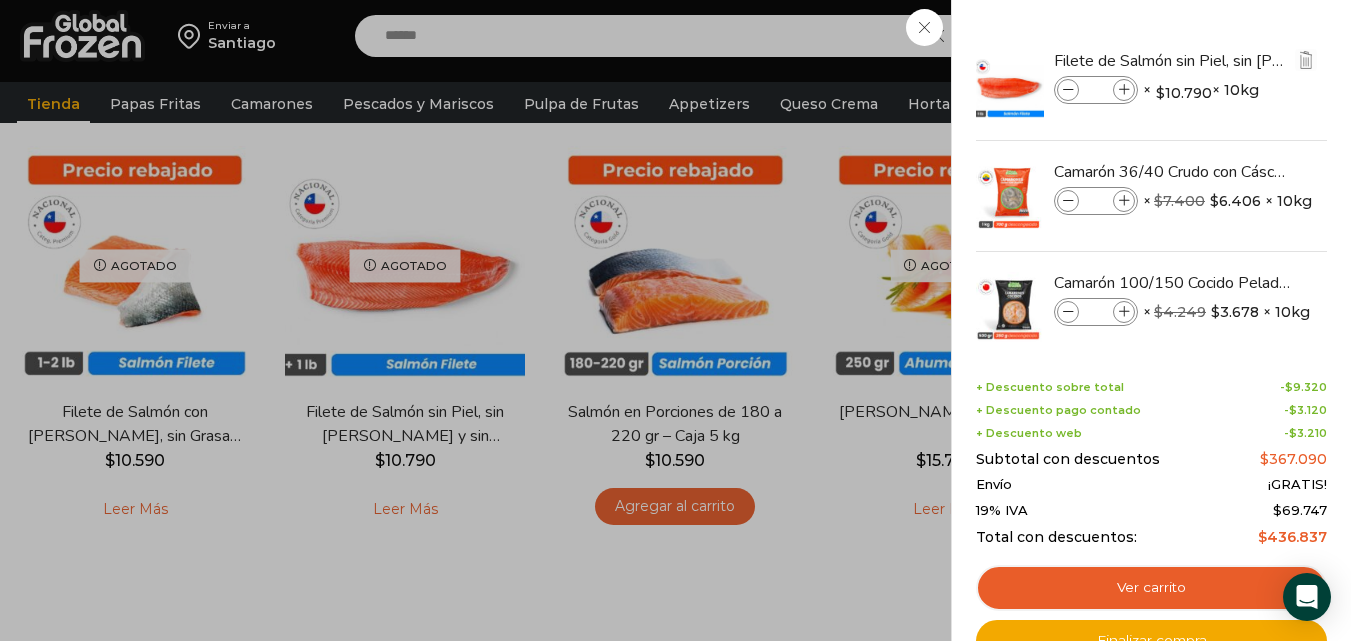 click at bounding box center [1068, 90] 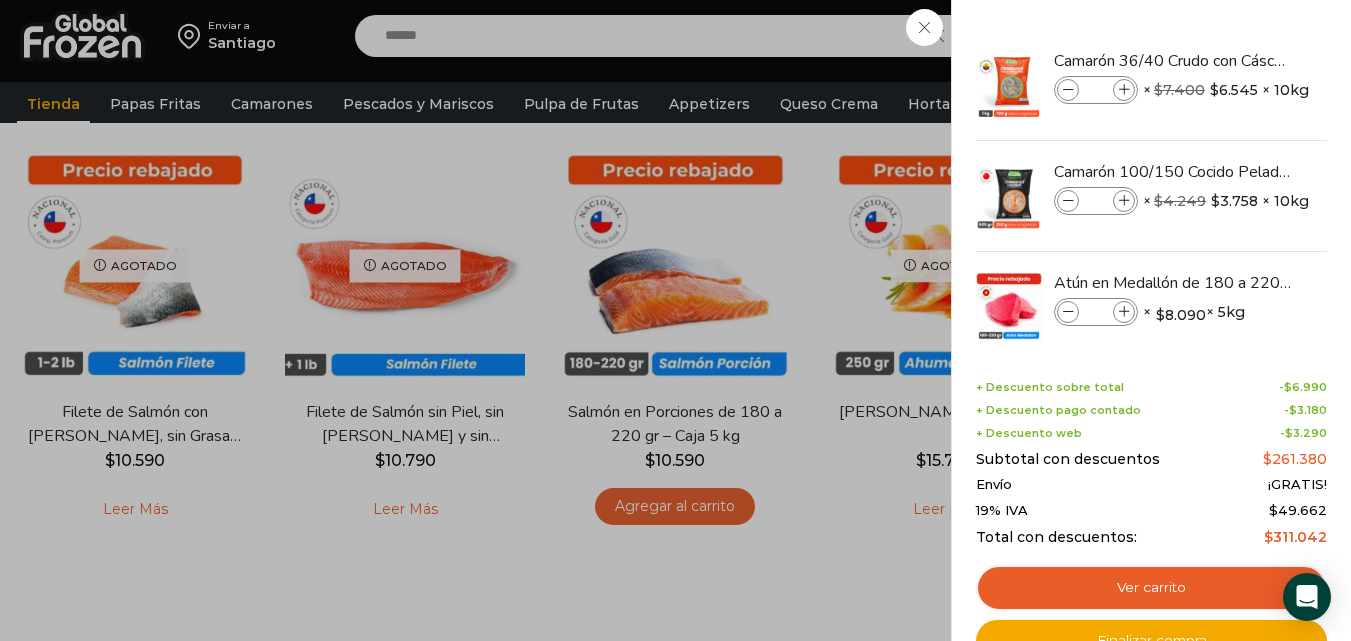 click on "4
Carrito
4
4
Shopping Cart
*" at bounding box center (1281, 36) 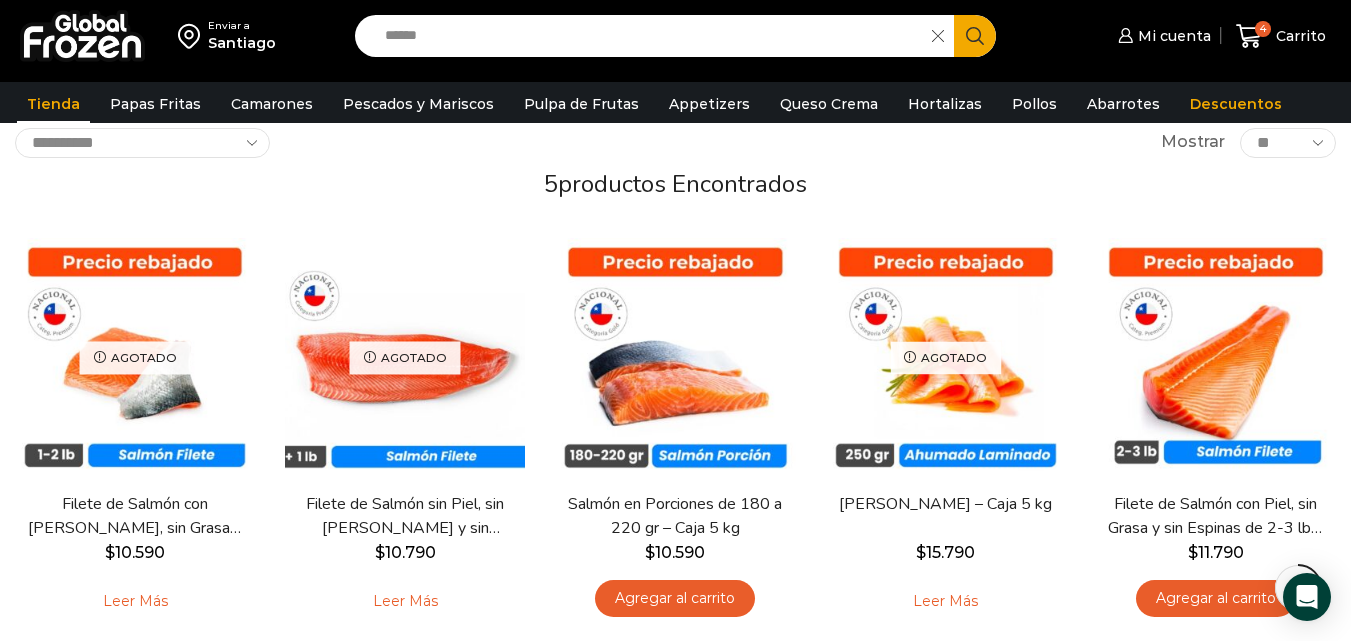 scroll, scrollTop: 25, scrollLeft: 0, axis: vertical 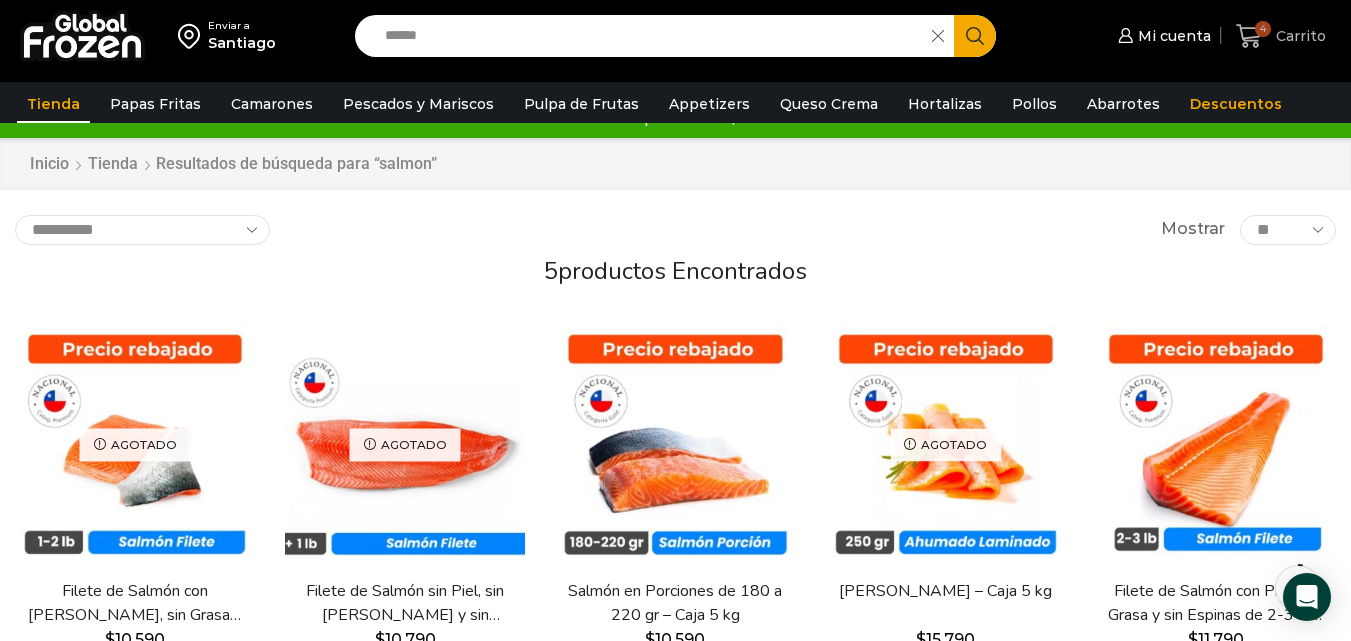 click on "Carrito" at bounding box center (1298, 36) 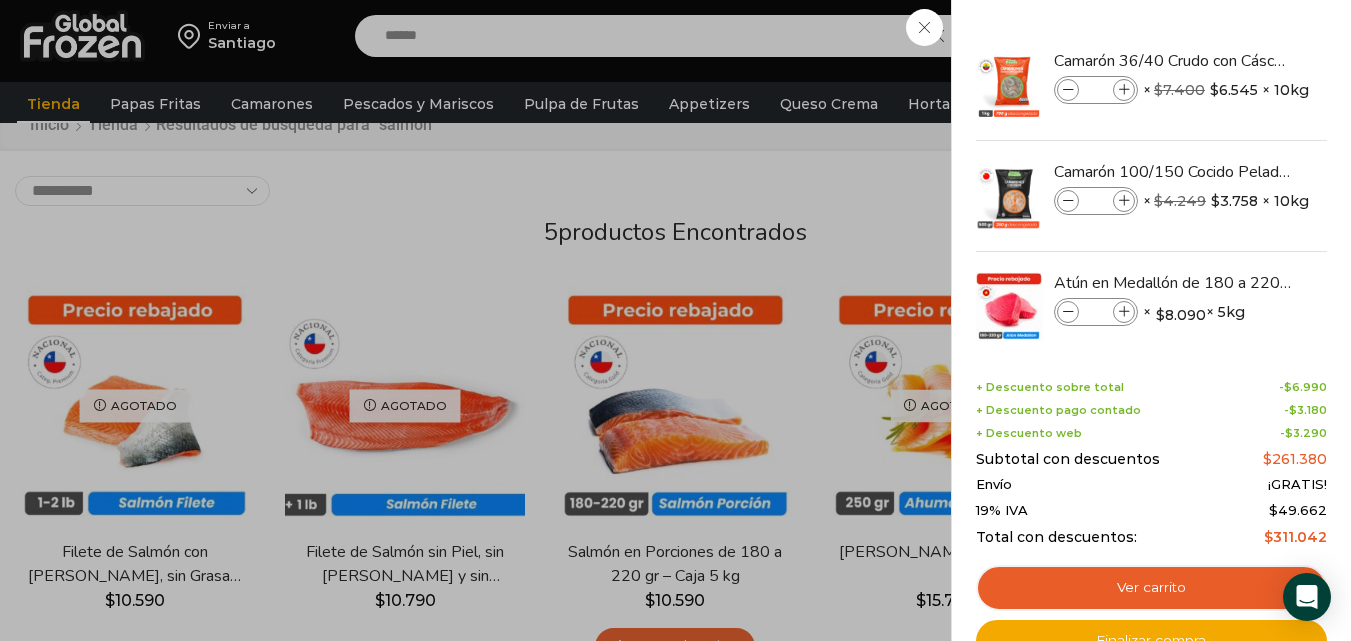 scroll, scrollTop: 108, scrollLeft: 0, axis: vertical 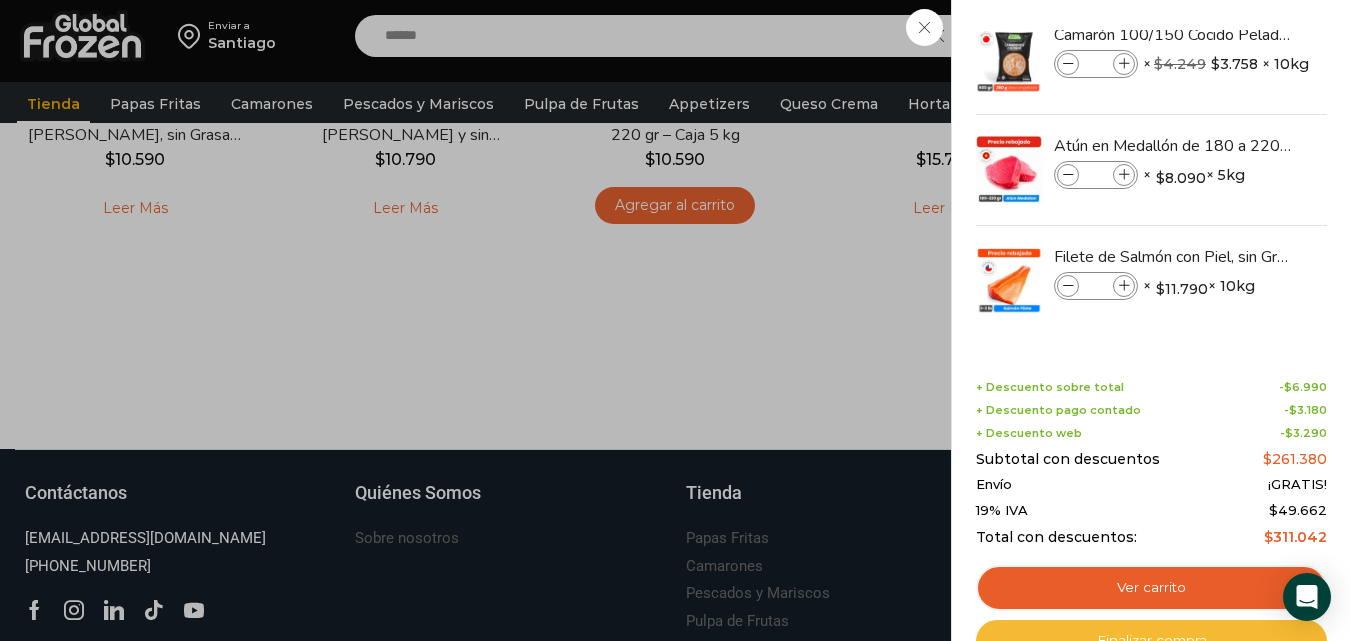 click on "Finalizar compra" at bounding box center (1151, 641) 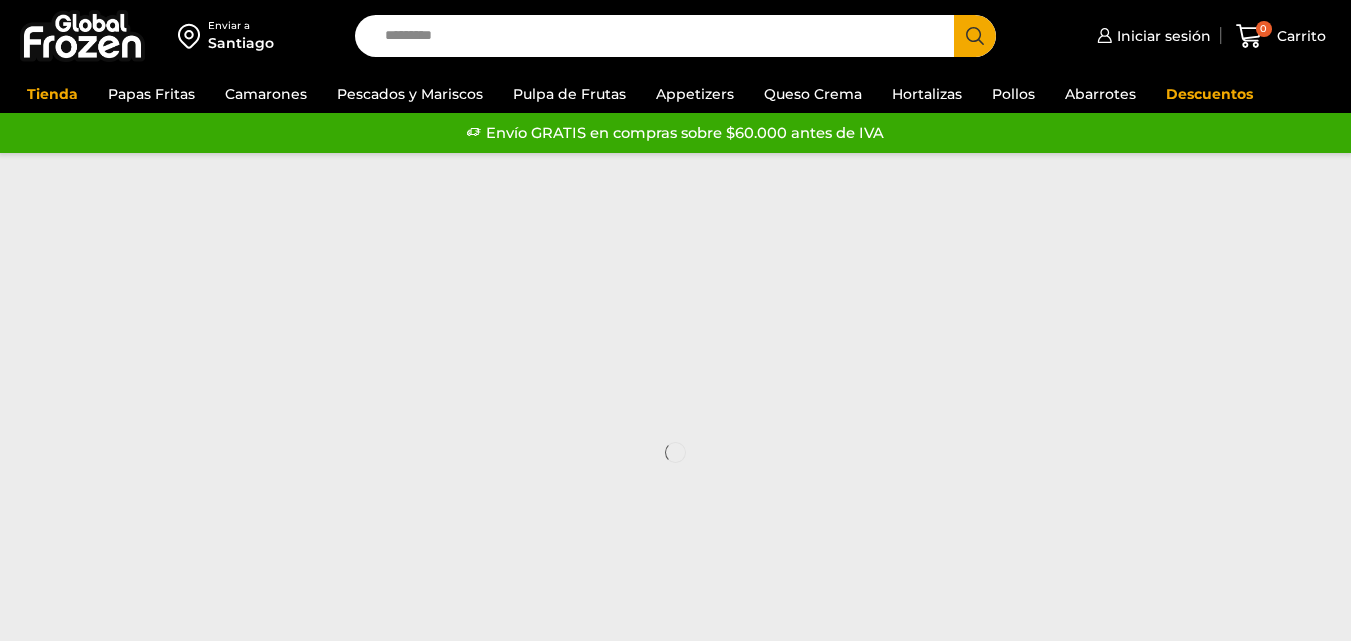 scroll, scrollTop: 0, scrollLeft: 0, axis: both 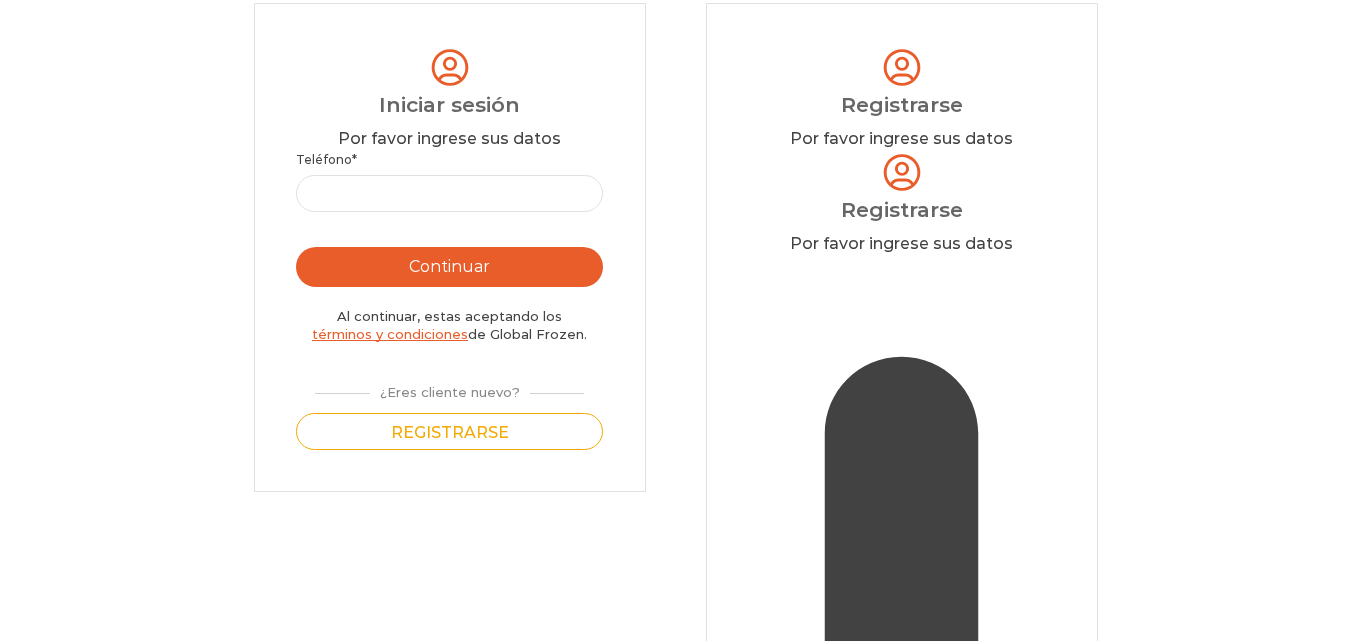 click on "Nombre  *" at bounding box center [902, 1684] 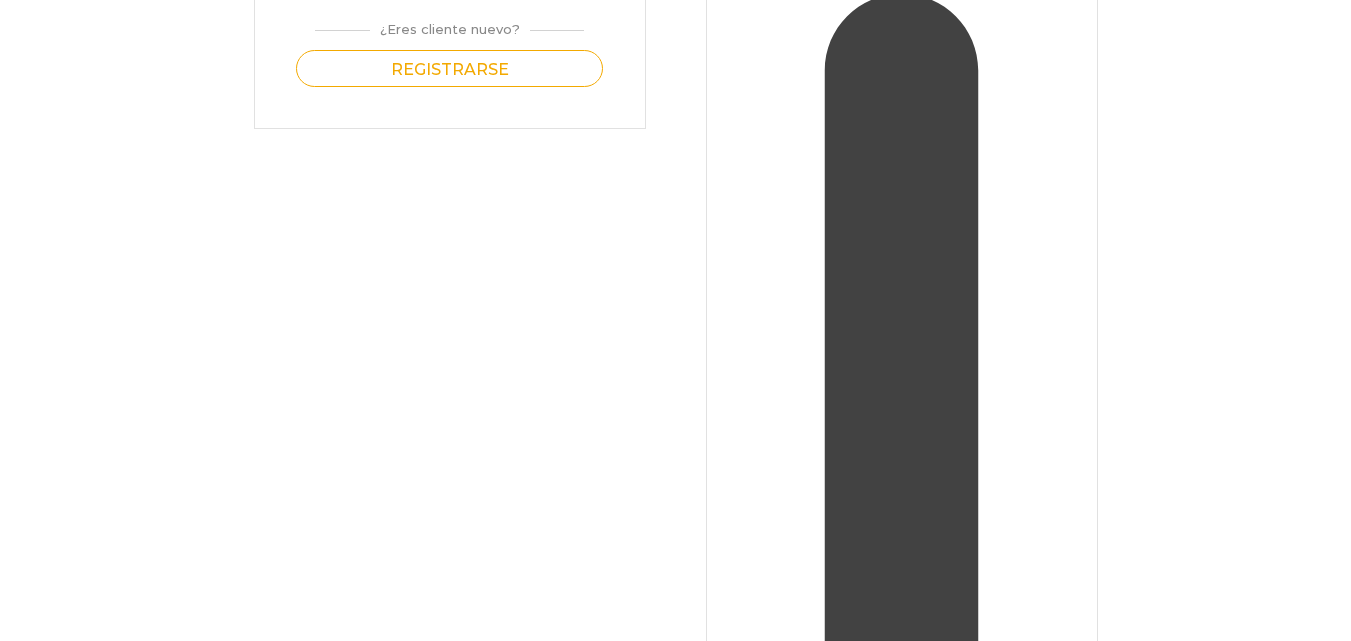 scroll, scrollTop: 0, scrollLeft: 9, axis: horizontal 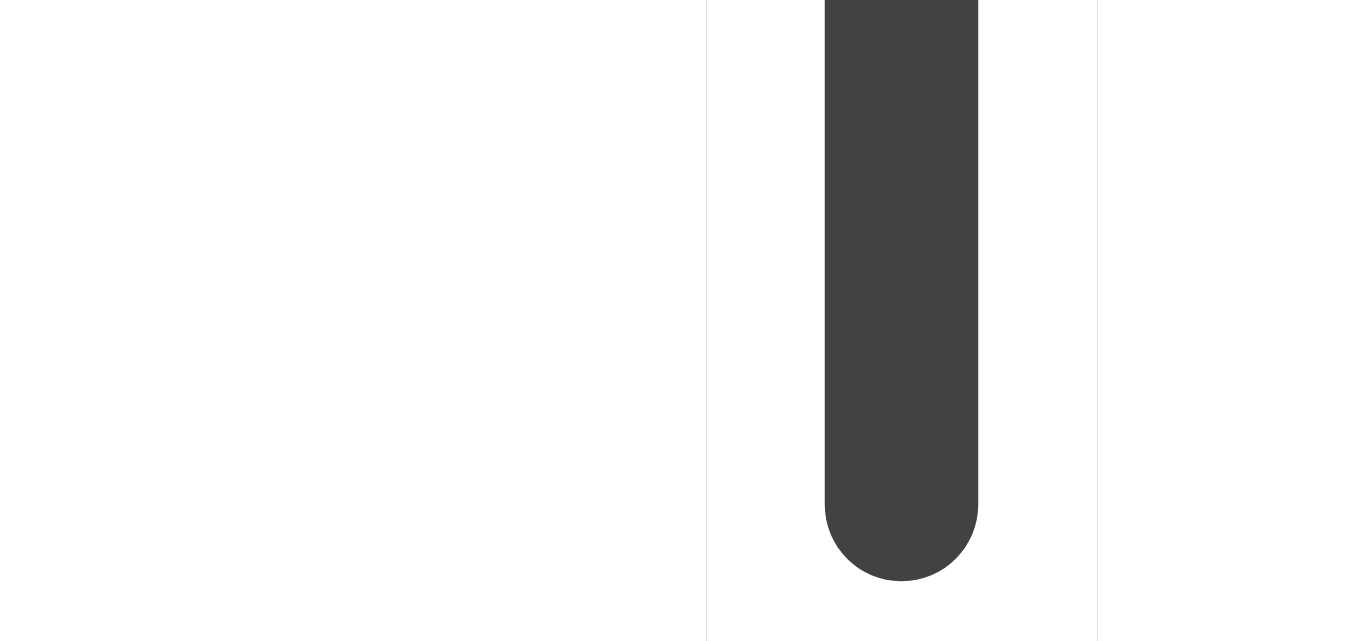 drag, startPoint x: 771, startPoint y: 610, endPoint x: 1115, endPoint y: 680, distance: 351.04987 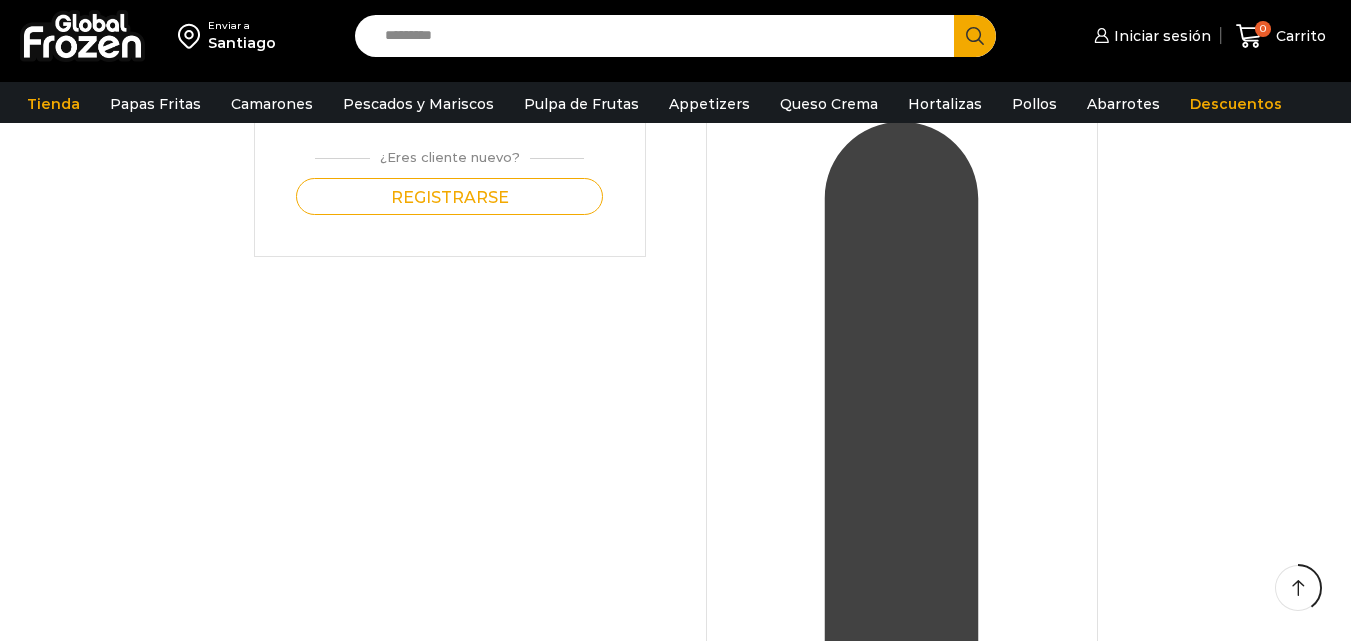scroll, scrollTop: 501, scrollLeft: 0, axis: vertical 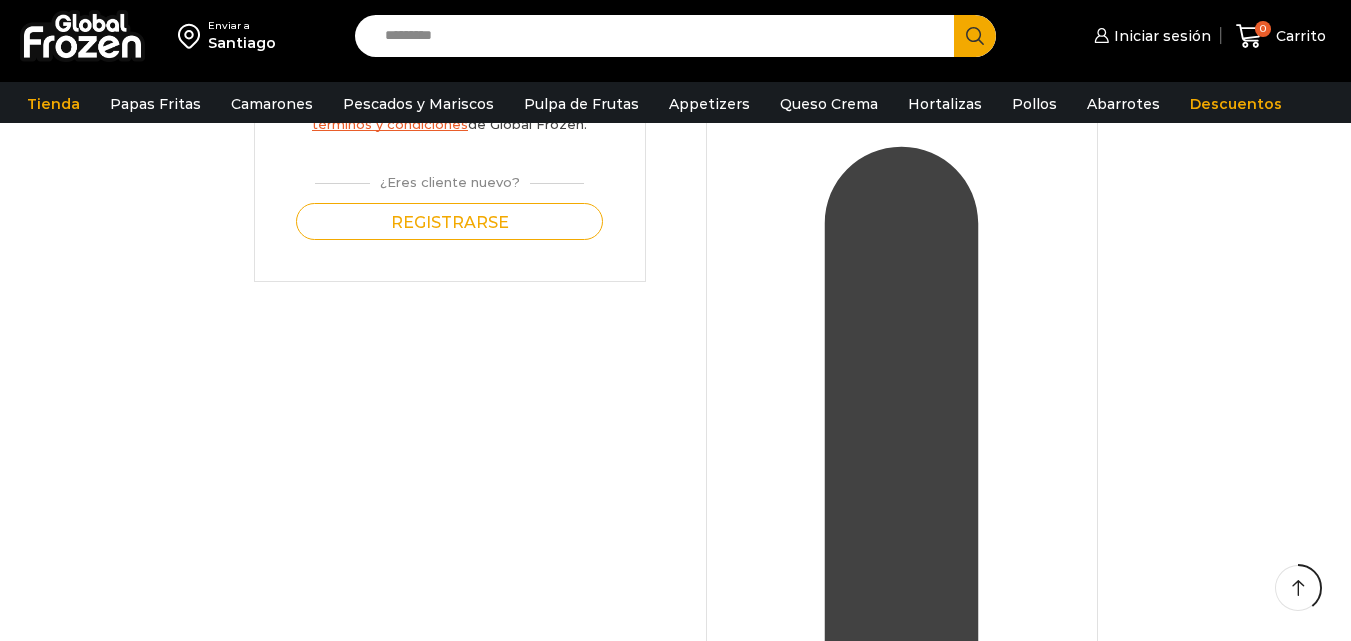 click on "Nombre de fantasía  *" at bounding box center [902, 1799] 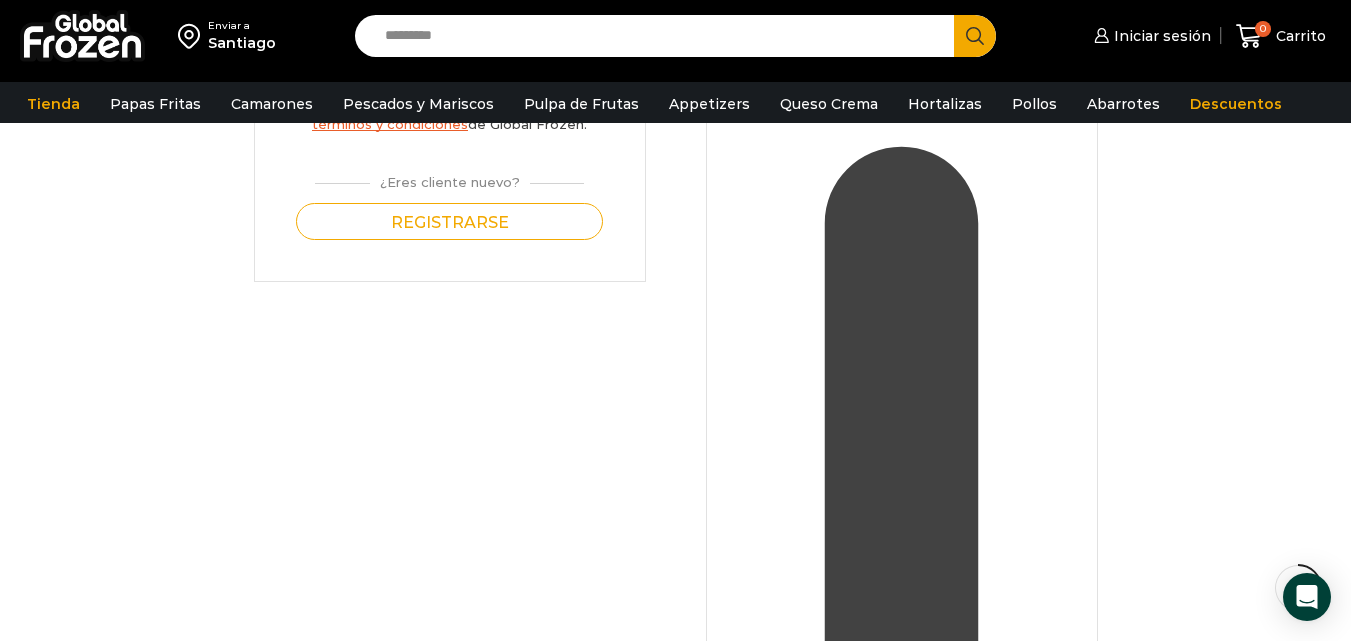 type on "**********" 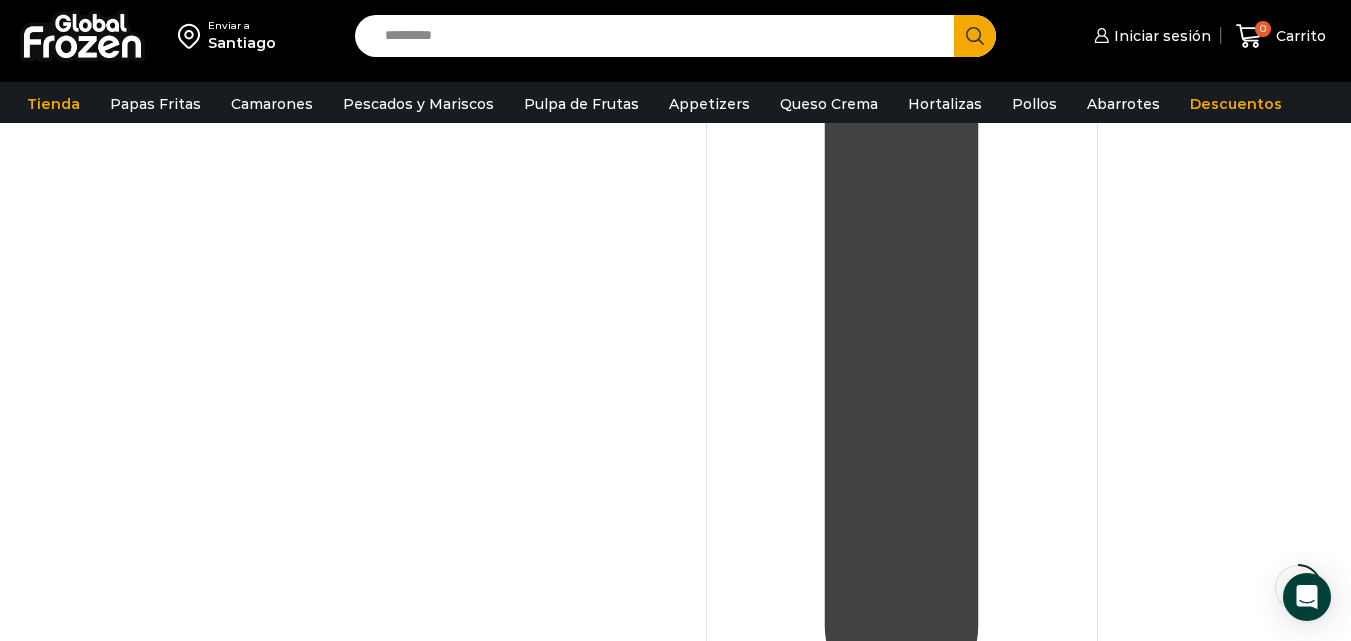 scroll, scrollTop: 706, scrollLeft: 0, axis: vertical 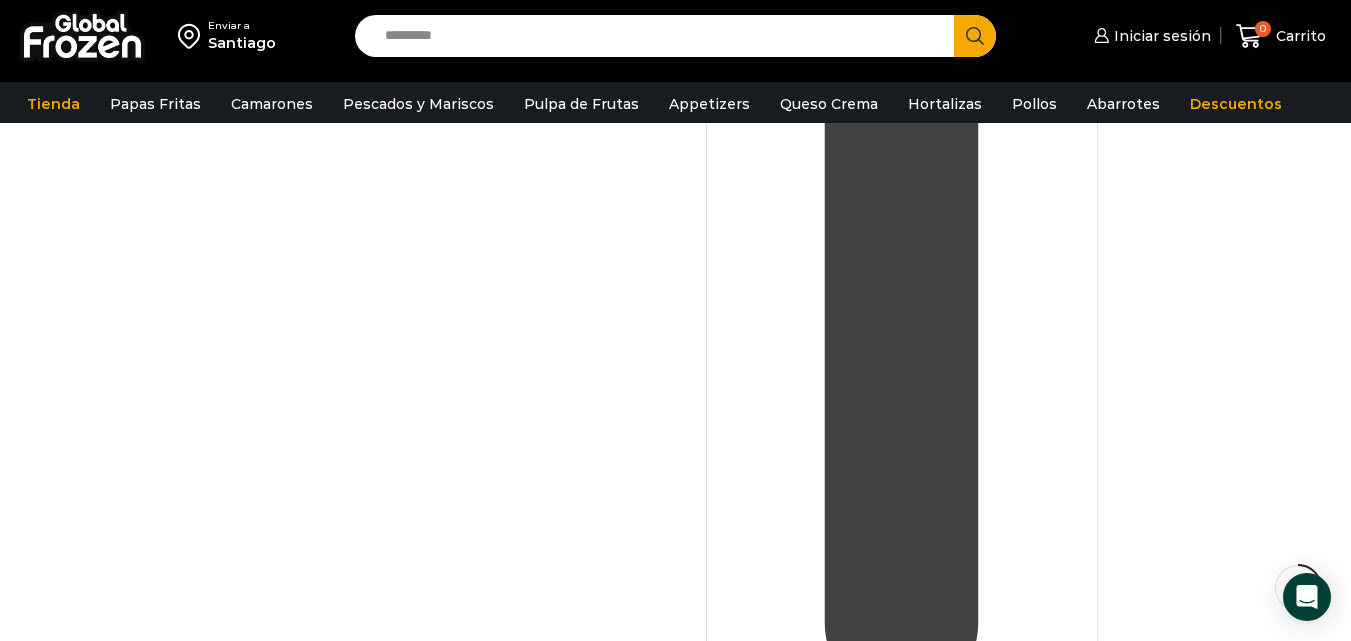 click on "Continuar" at bounding box center (902, 1902) 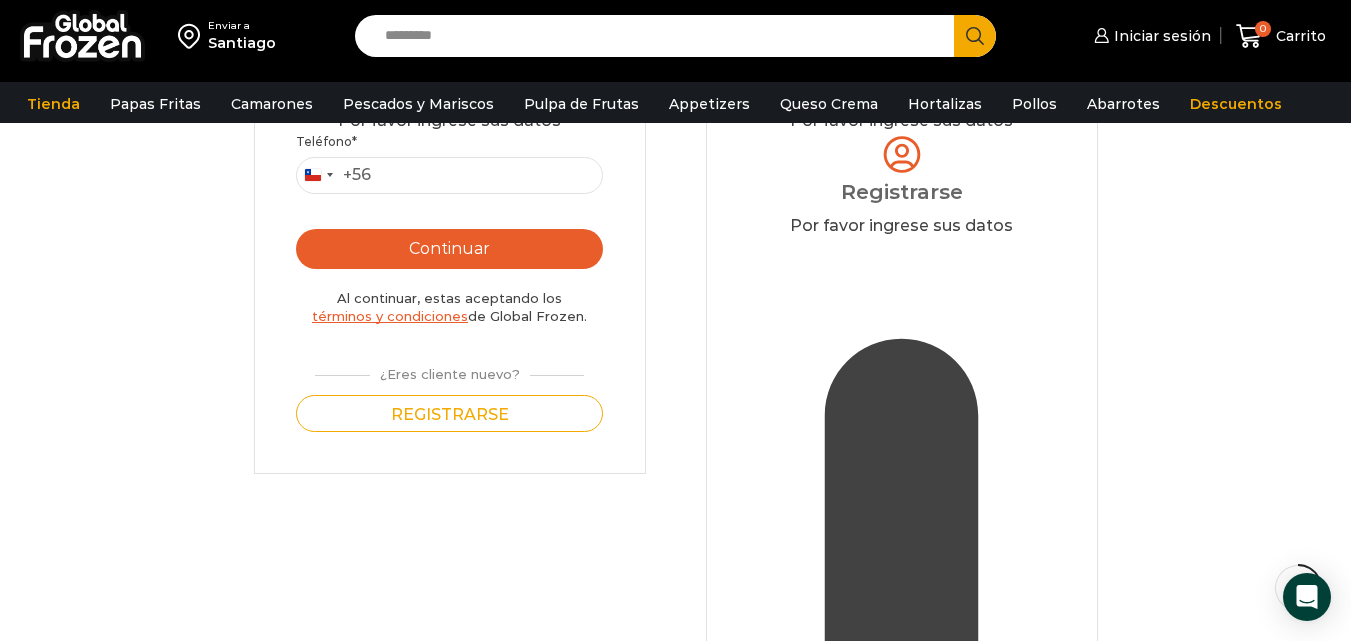 scroll, scrollTop: 202, scrollLeft: 0, axis: vertical 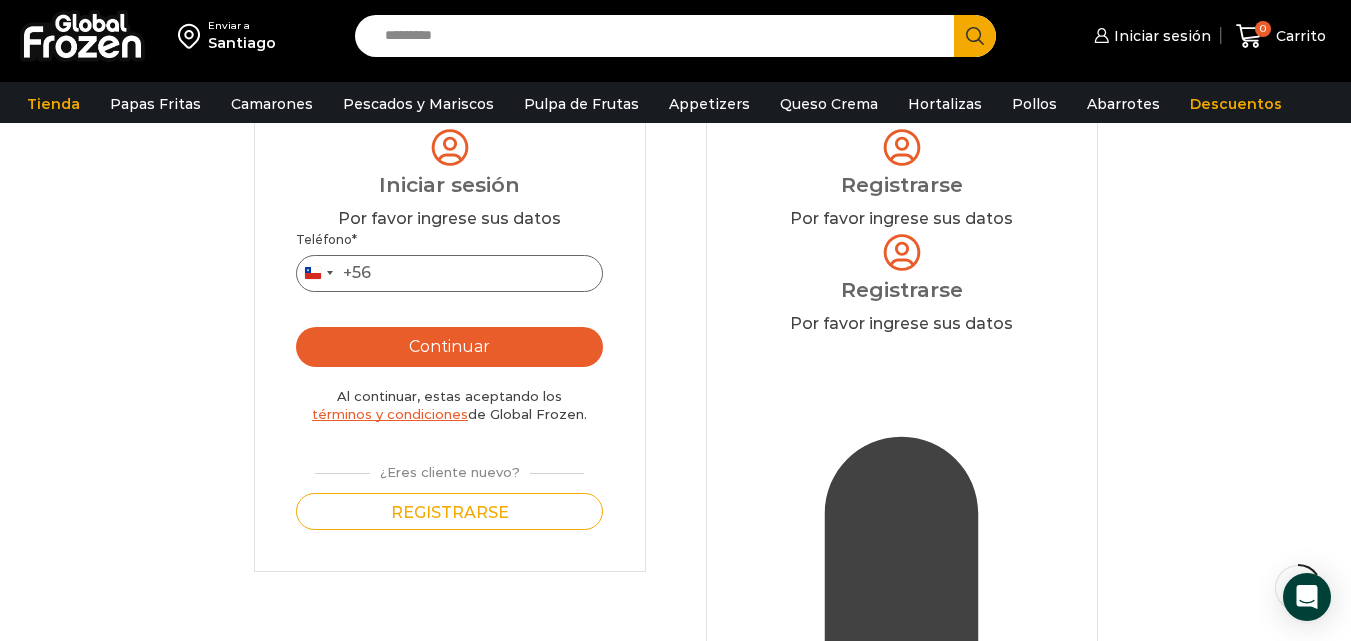 click on "Teléfono
*" at bounding box center (450, 273) 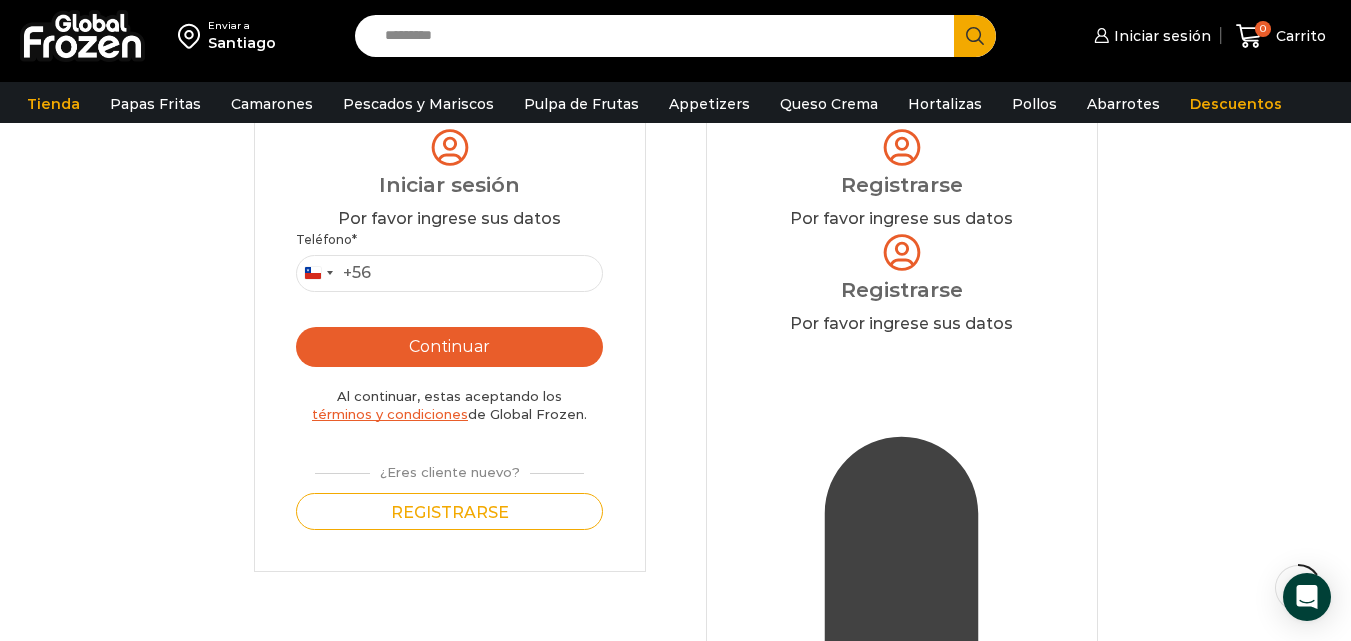 click on "**********" at bounding box center [902, 2008] 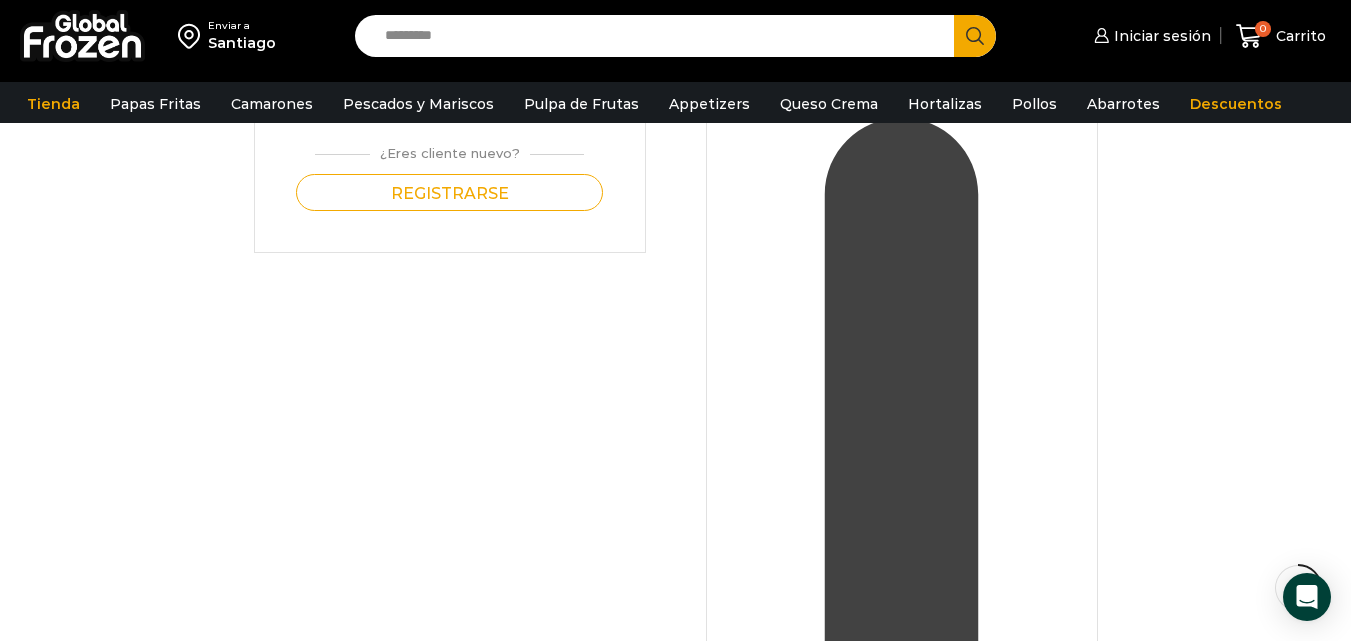 scroll, scrollTop: 586, scrollLeft: 0, axis: vertical 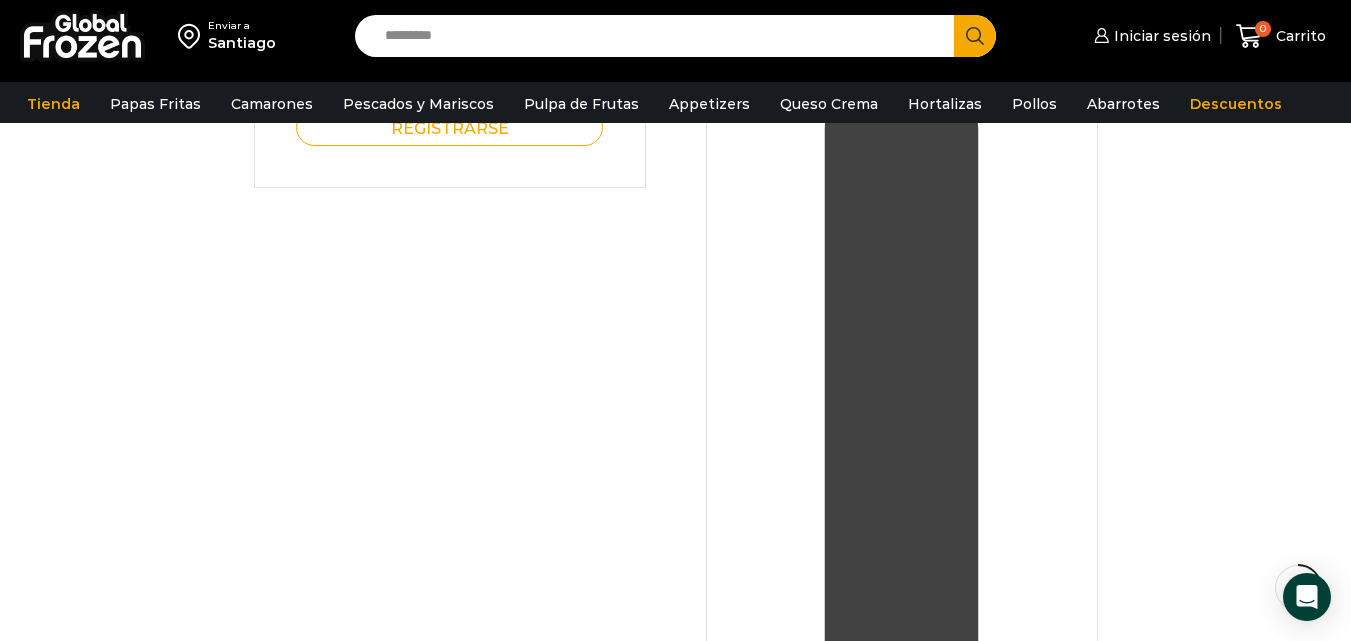 type on "*********" 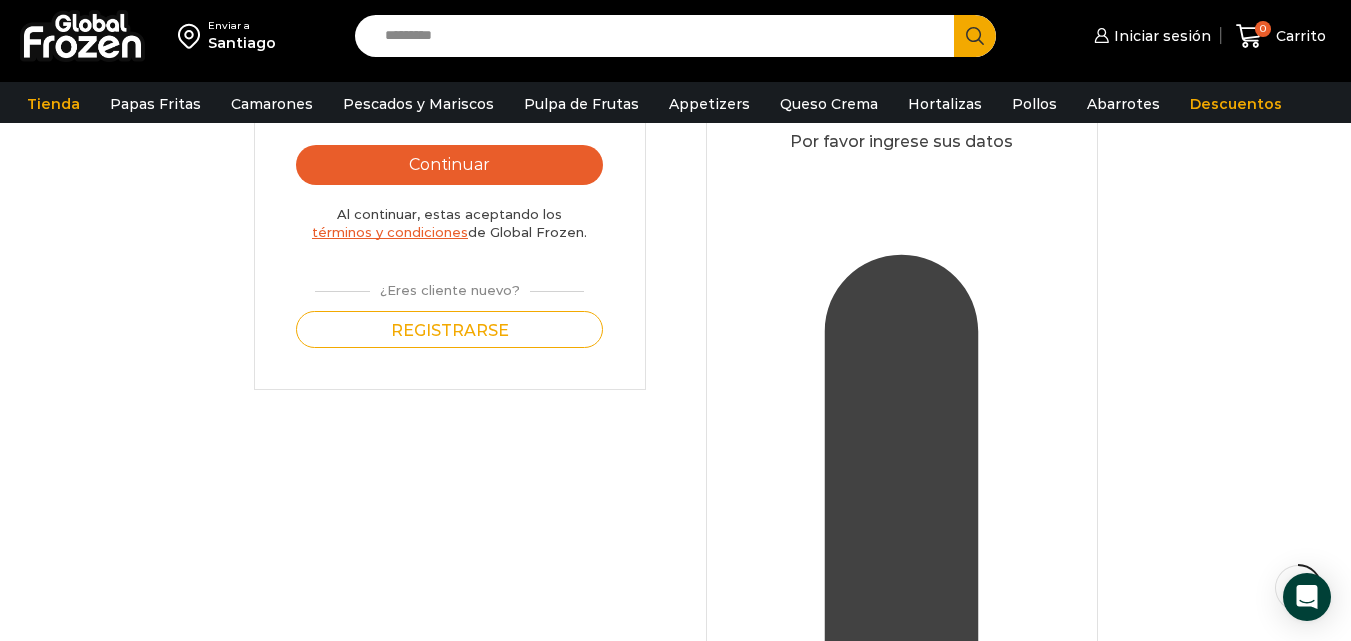 scroll, scrollTop: 345, scrollLeft: 0, axis: vertical 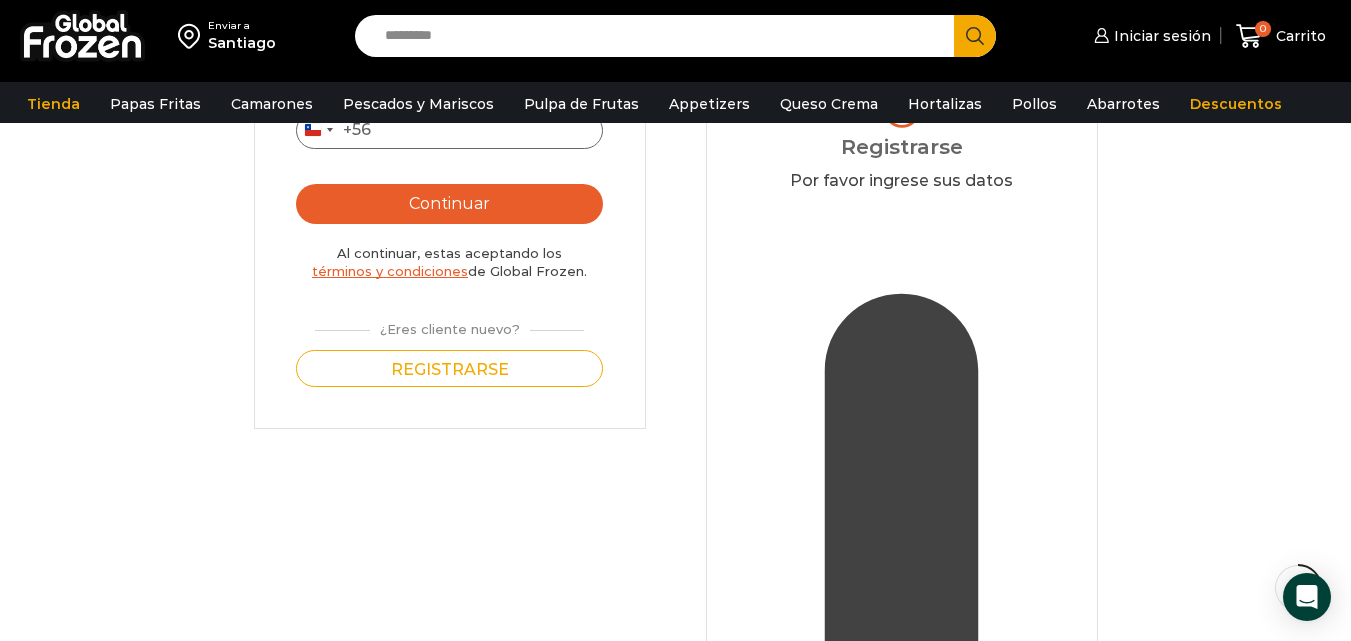 click on "Teléfono
*" at bounding box center (450, 130) 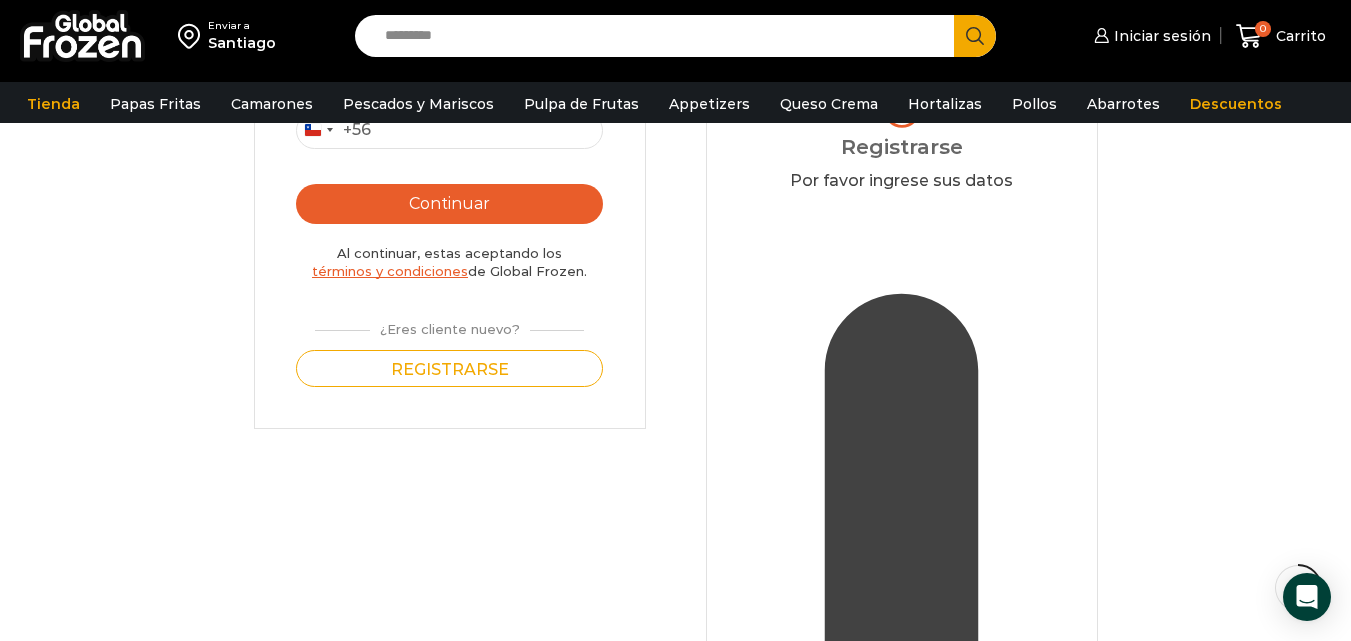 click on "+56" at bounding box center (357, 130) 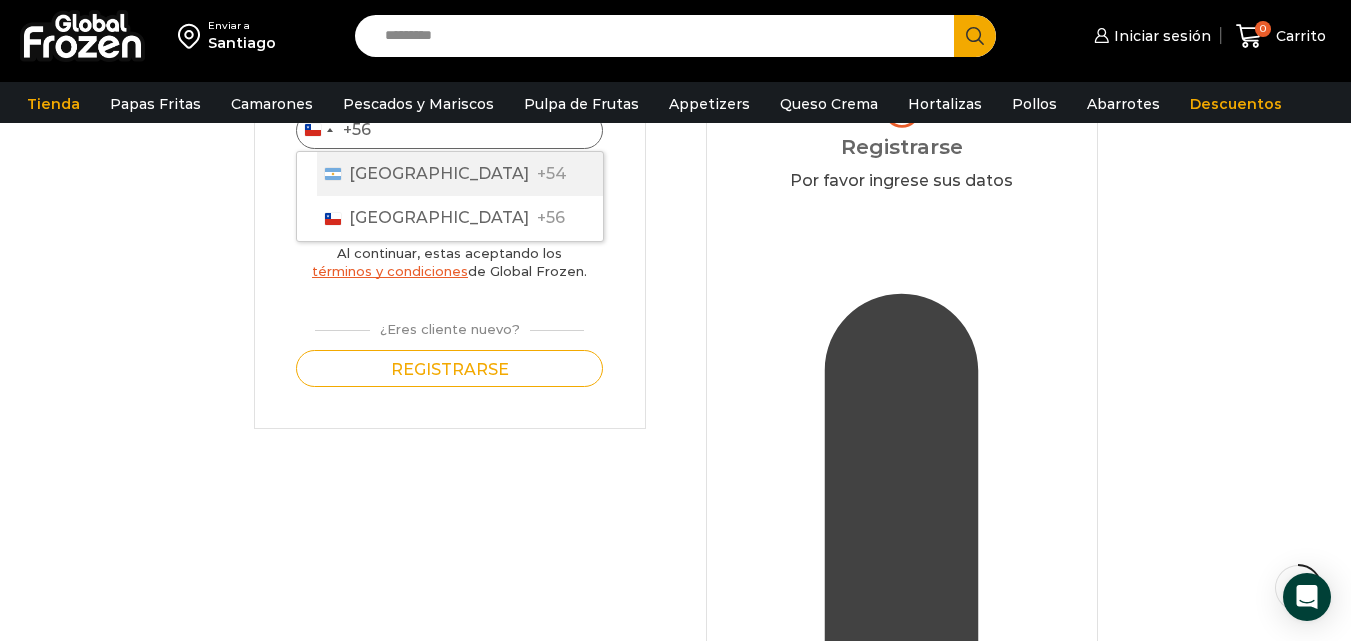 click on "Teléfono
*" at bounding box center [450, 130] 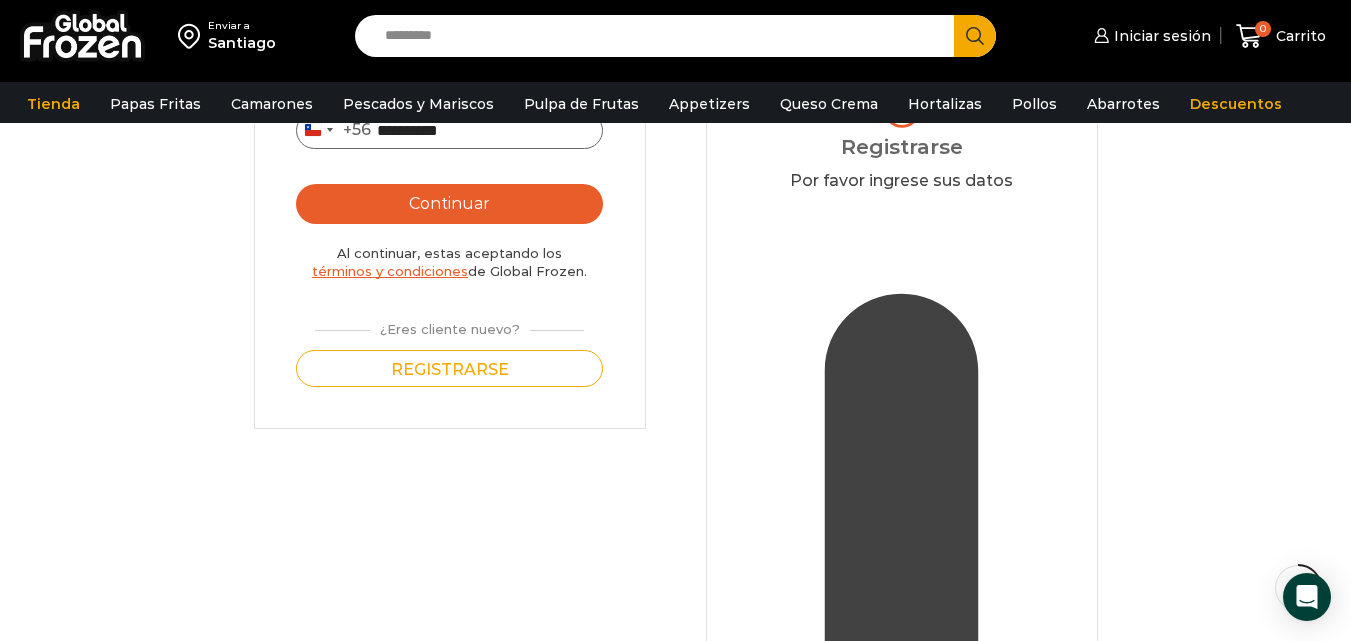 click on "**********" at bounding box center [450, 130] 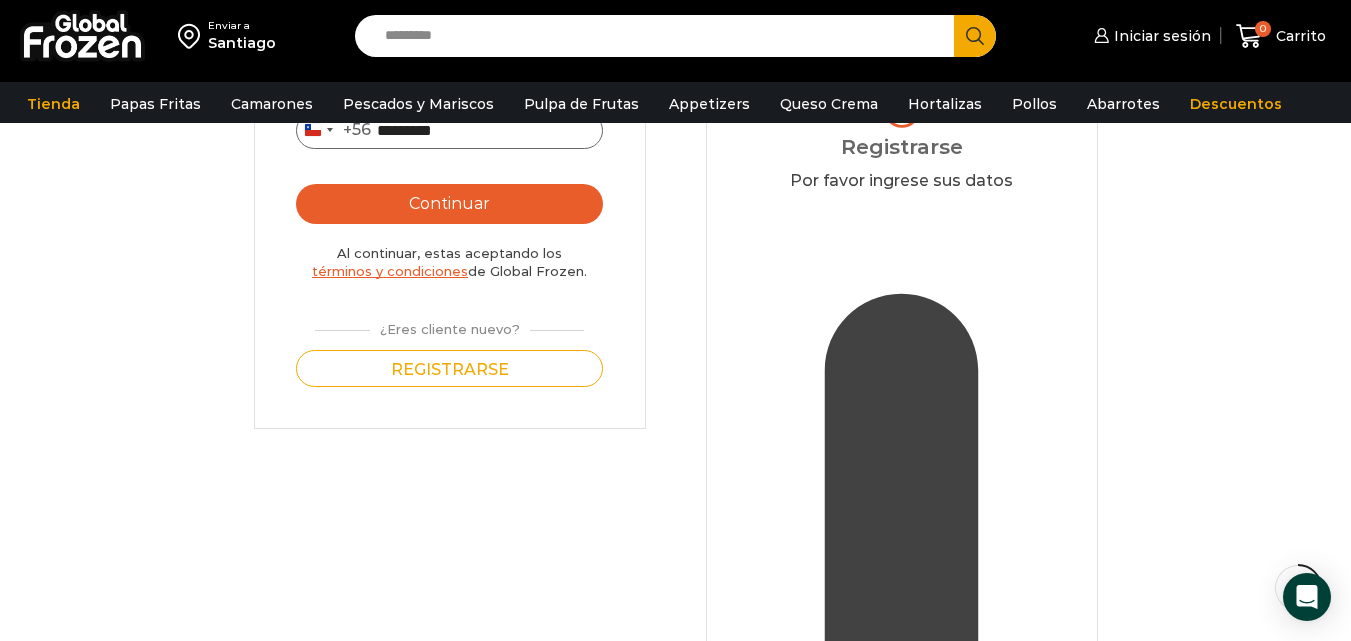 type on "*********" 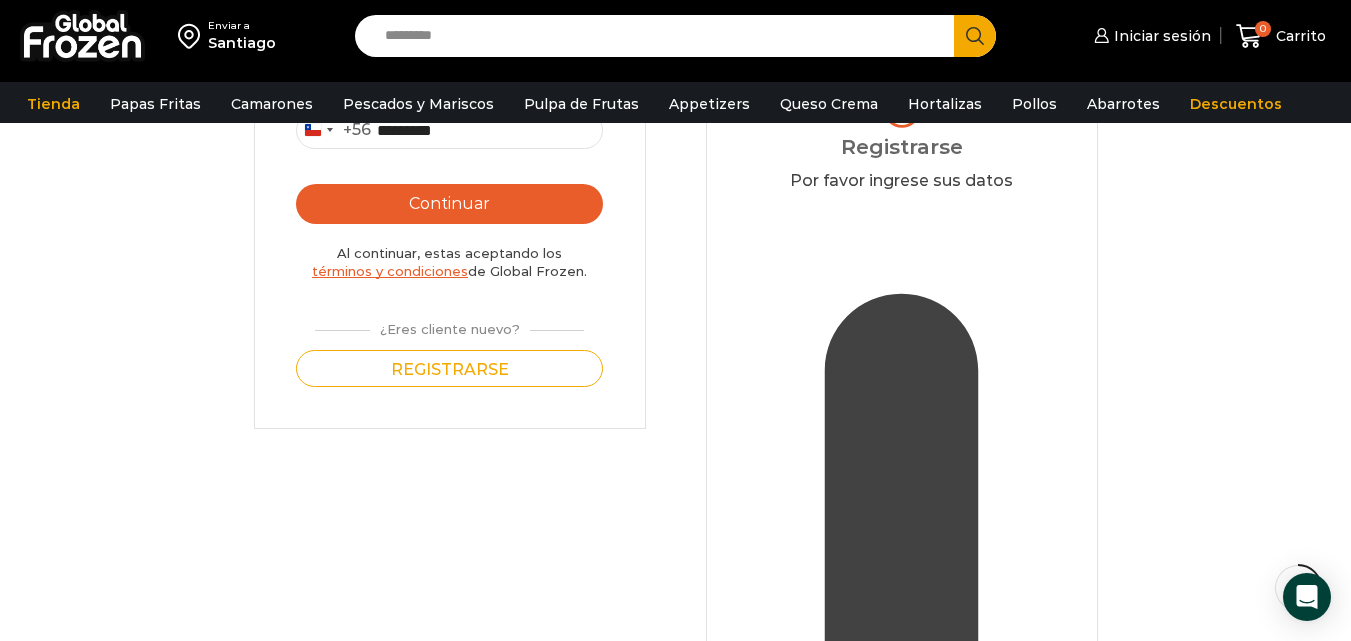 click on "Continuar" at bounding box center [450, 204] 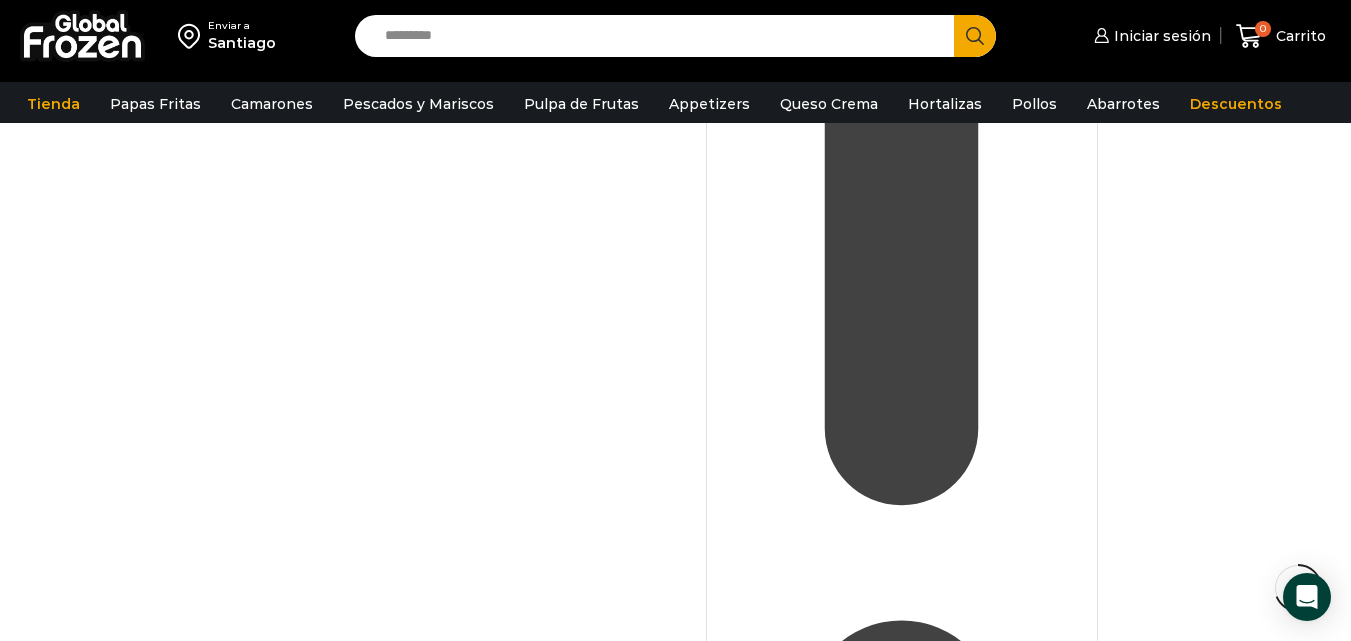 scroll, scrollTop: 911, scrollLeft: 0, axis: vertical 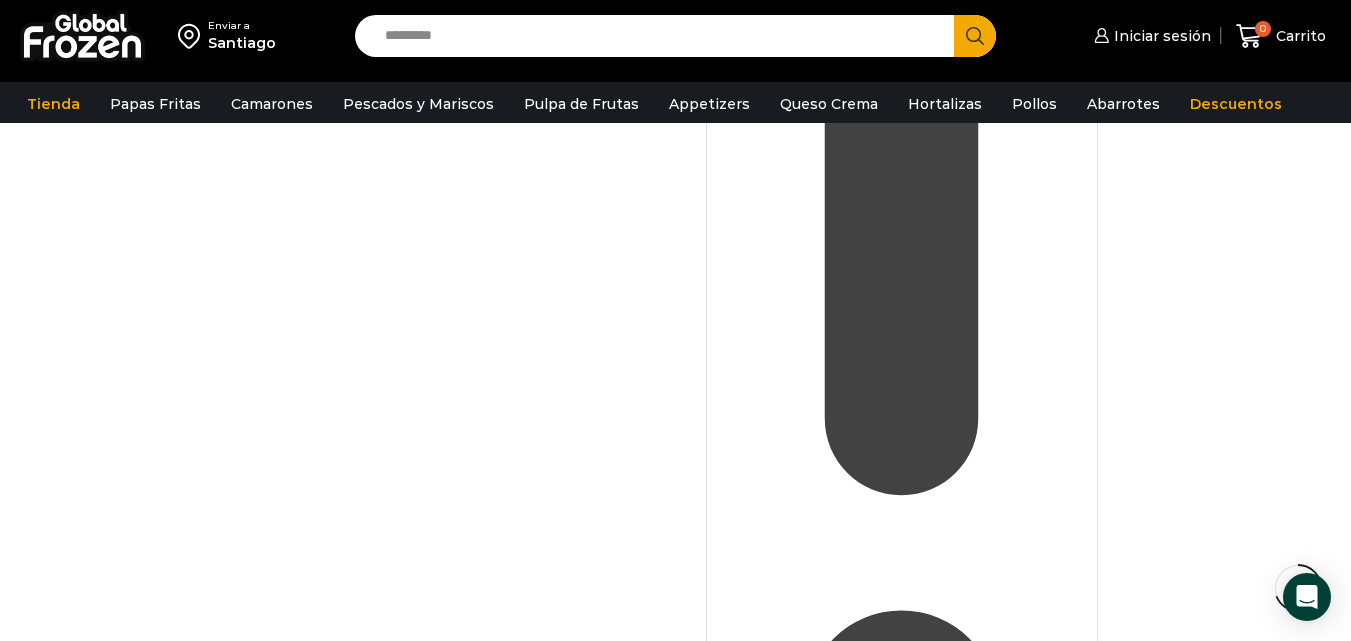 click on "Iniciar sesión" at bounding box center (902, 1928) 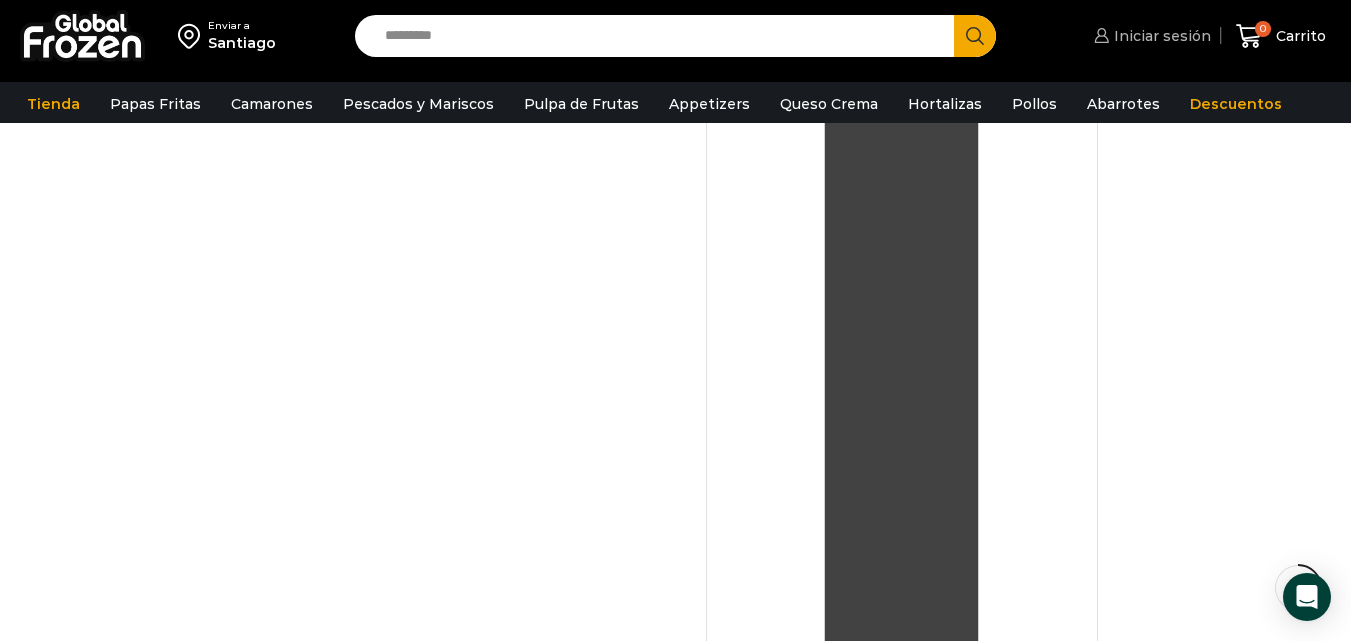 click on "Iniciar sesión" at bounding box center (1160, 36) 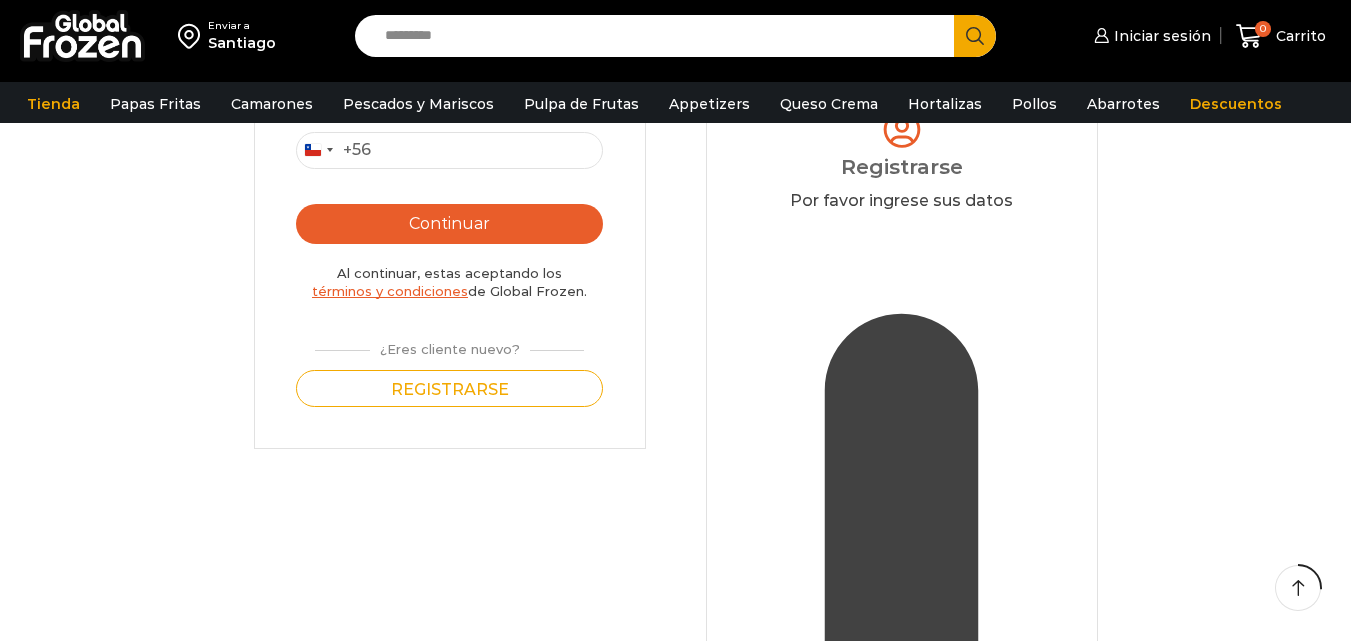 scroll, scrollTop: 325, scrollLeft: 0, axis: vertical 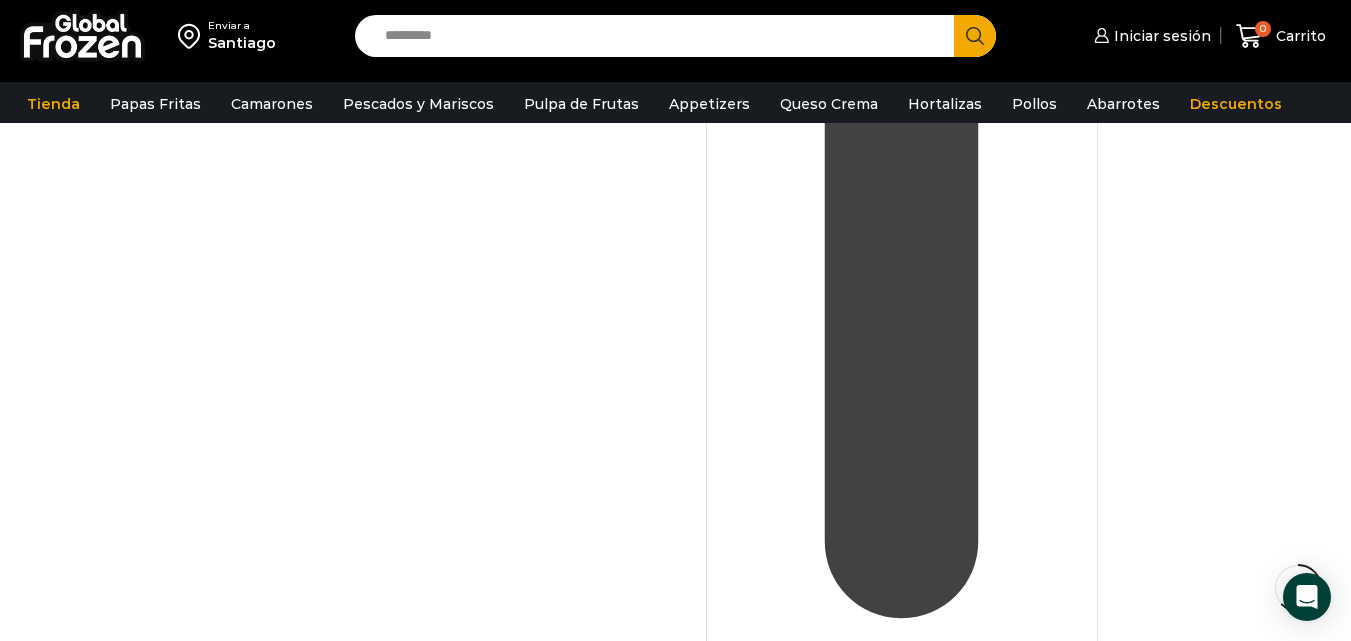 click on "Iniciar sesión" at bounding box center [902, 1985] 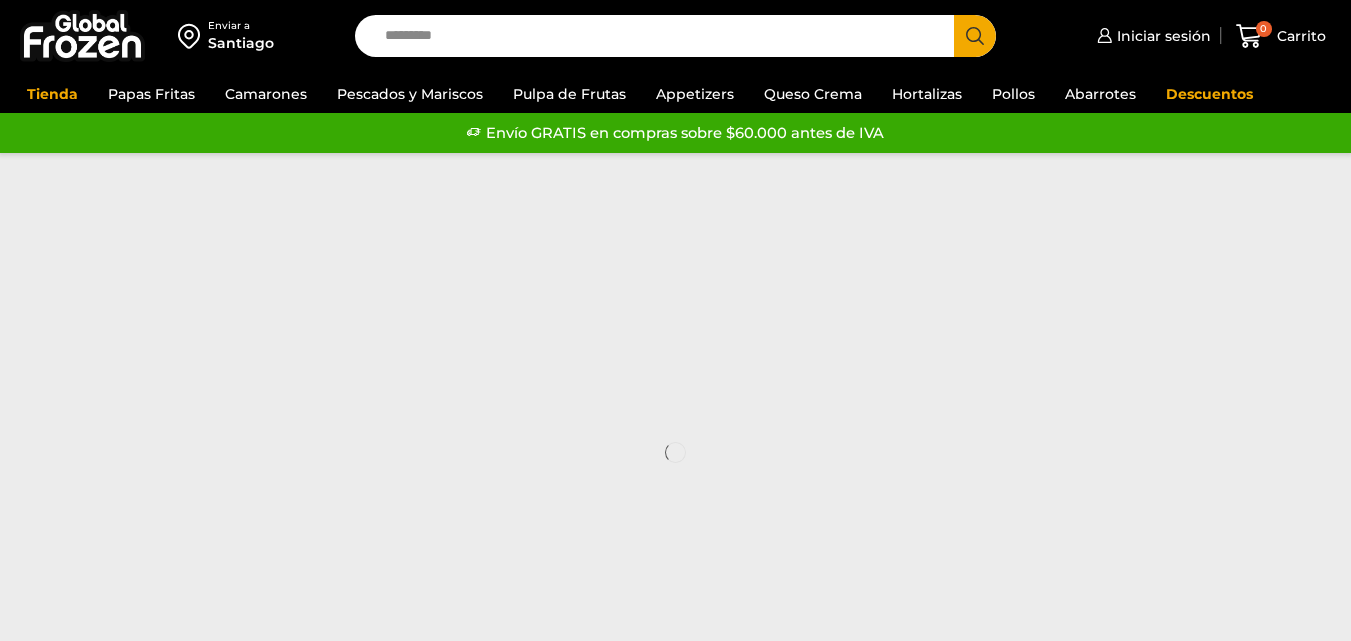 scroll, scrollTop: 0, scrollLeft: 0, axis: both 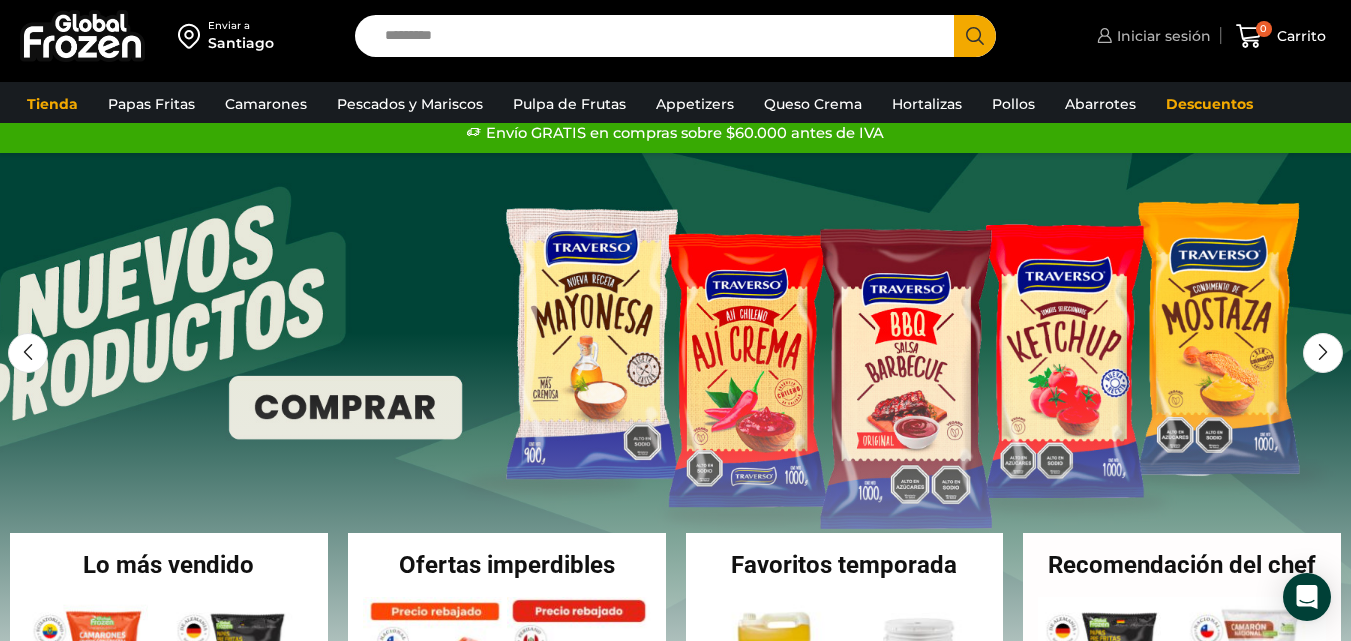 click on "Iniciar sesión" at bounding box center [1161, 36] 